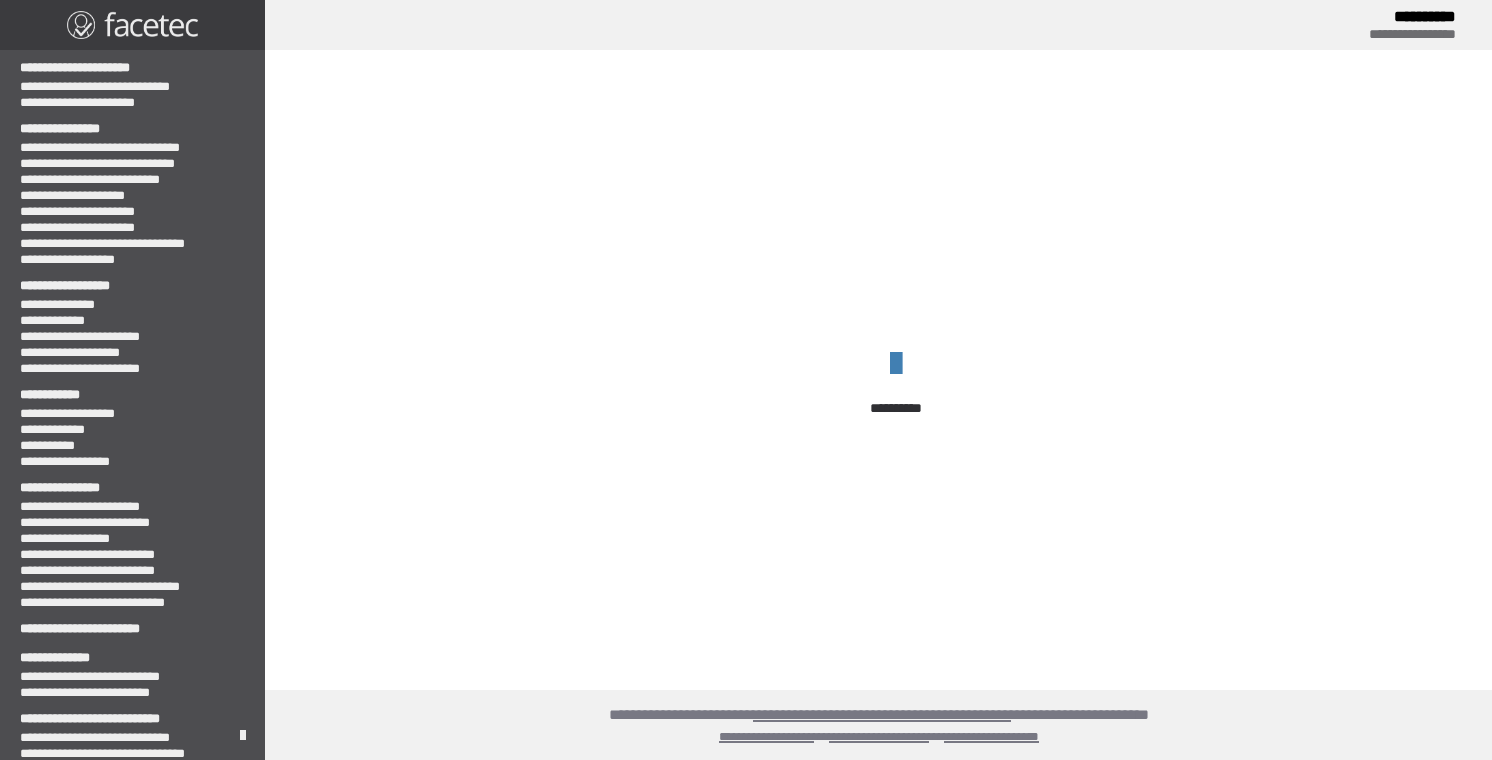scroll, scrollTop: 0, scrollLeft: 0, axis: both 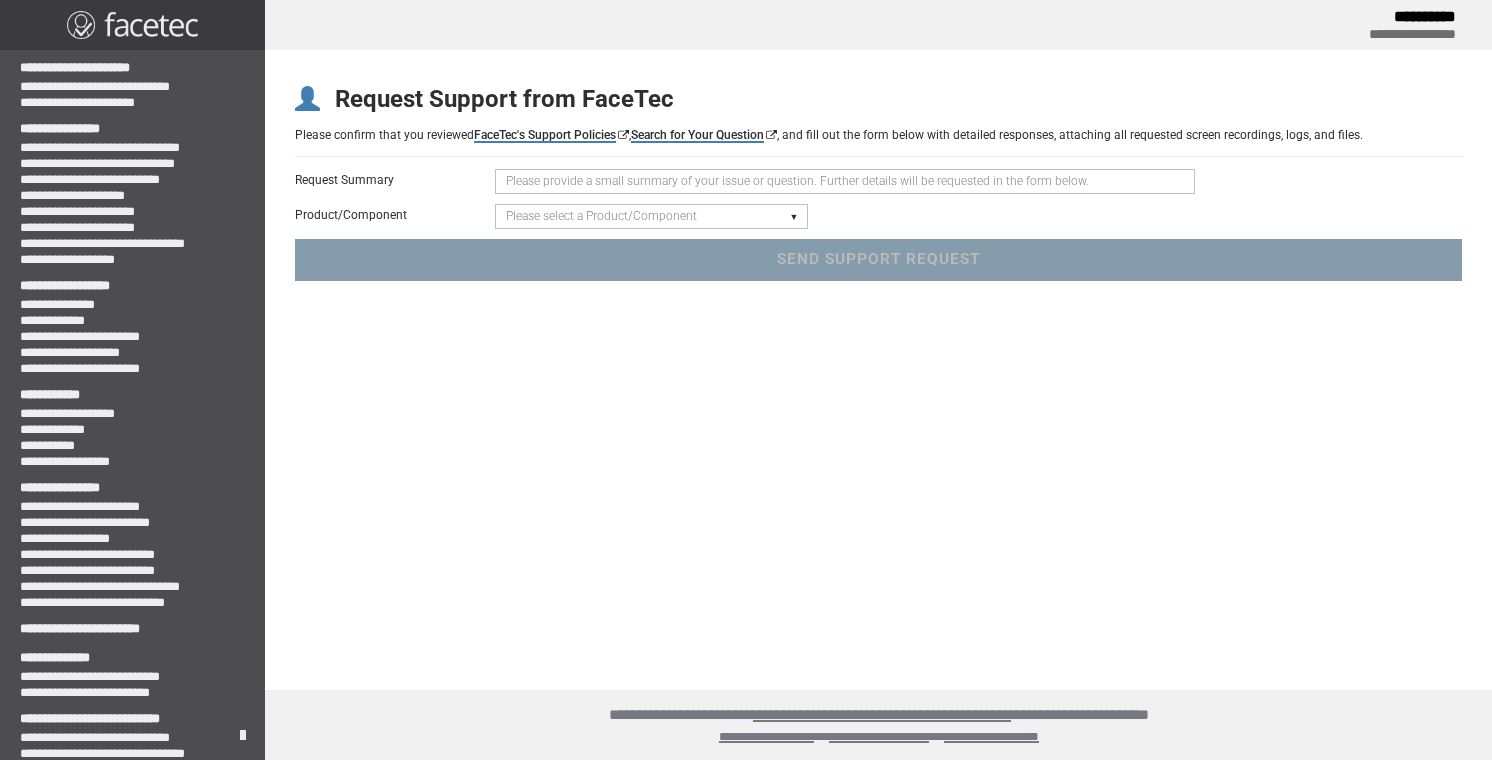 click at bounding box center (845, 181) 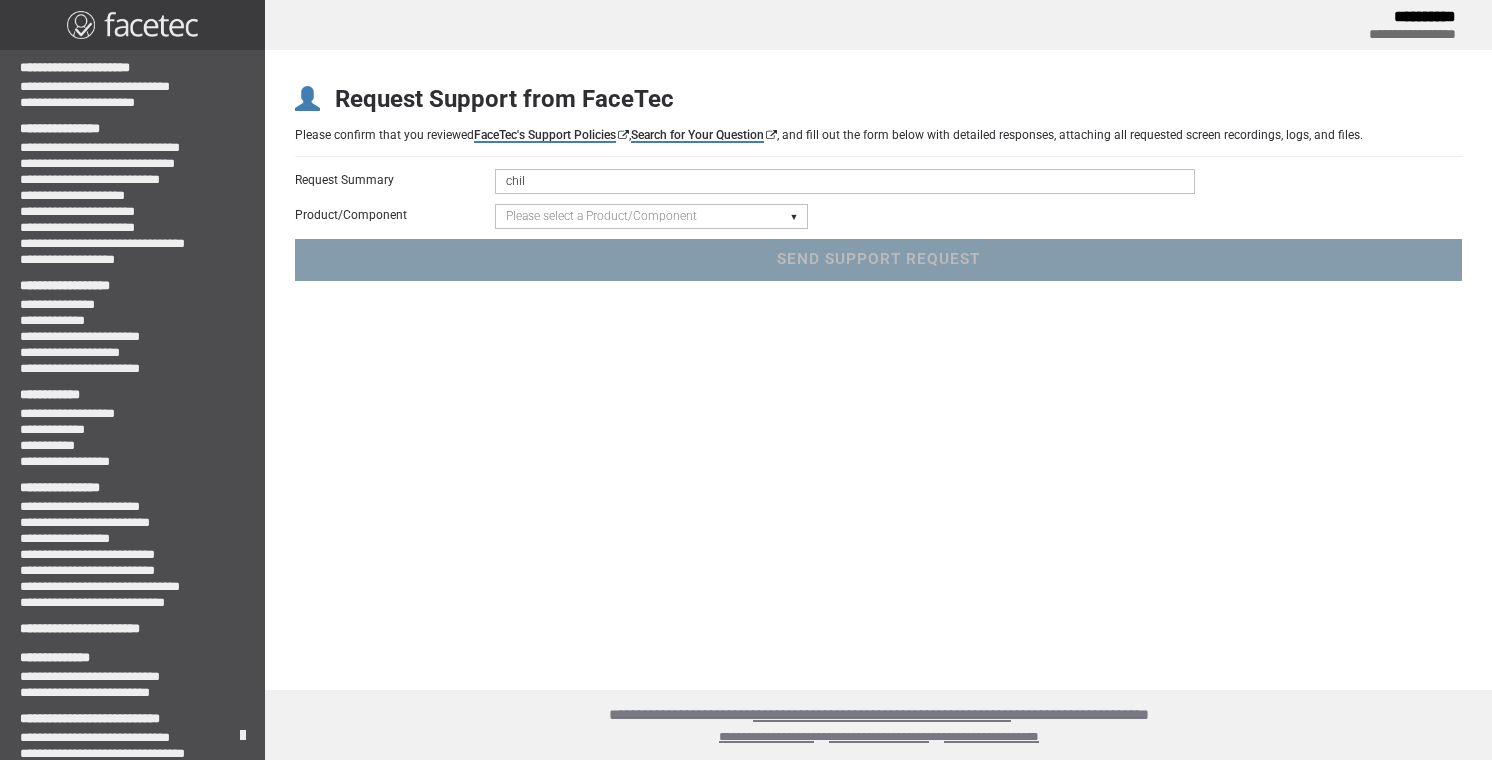type on "chil" 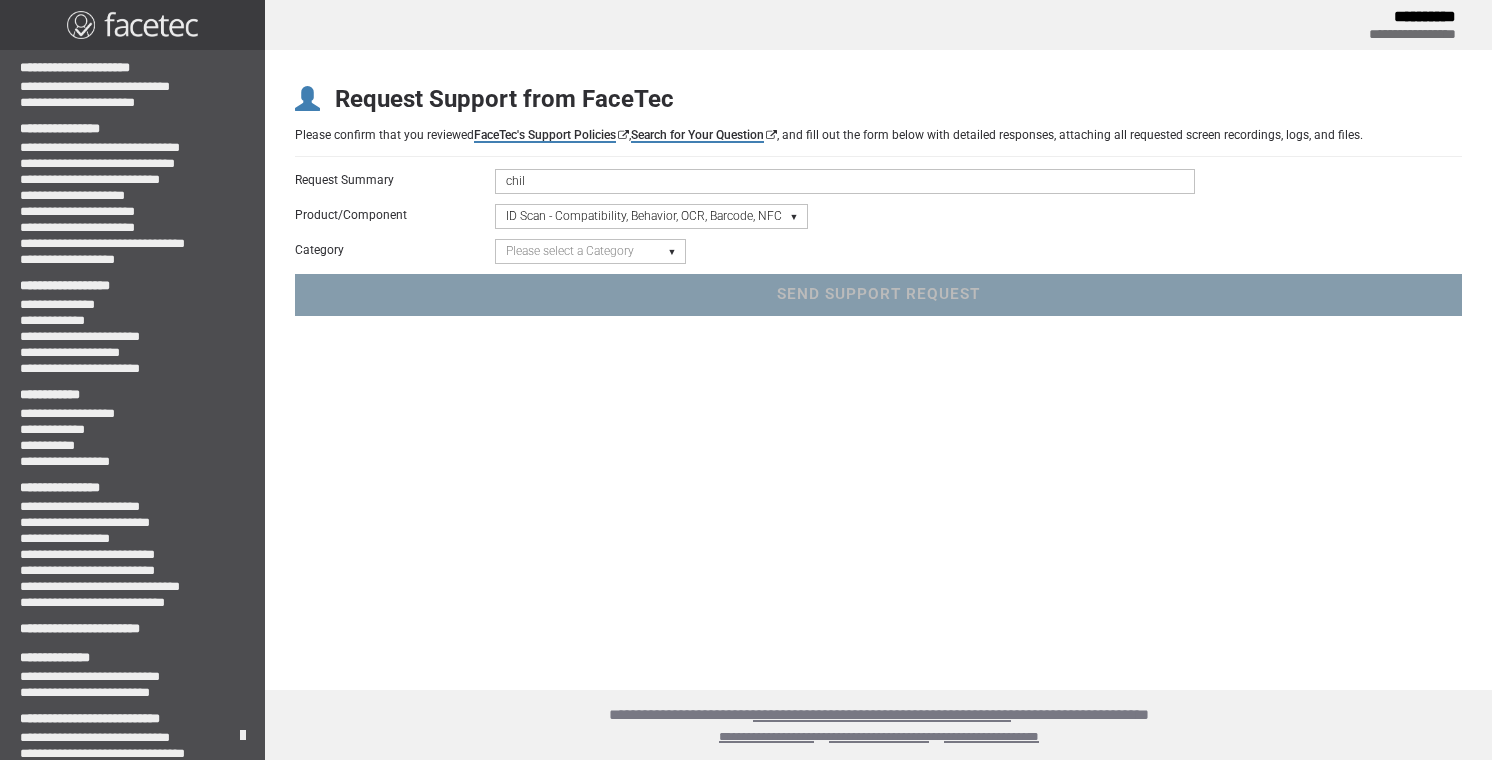click on "Request Summary  *  chil Product/Component  *  Please select a Product/Component Device SDK (Android, iOS, Browser) Server SDK Dashboard SDK 3D Liveness & Matching ID Scan - Compatibility, Behavior, OCR, Barcode, NFC UR Codes - Biometric Barcodes Specific Features Access Request Account & Application Category  *  Please select a Category ID Scan - Questions or Issues SEND SUPPORT REQUEST" at bounding box center (878, 242) 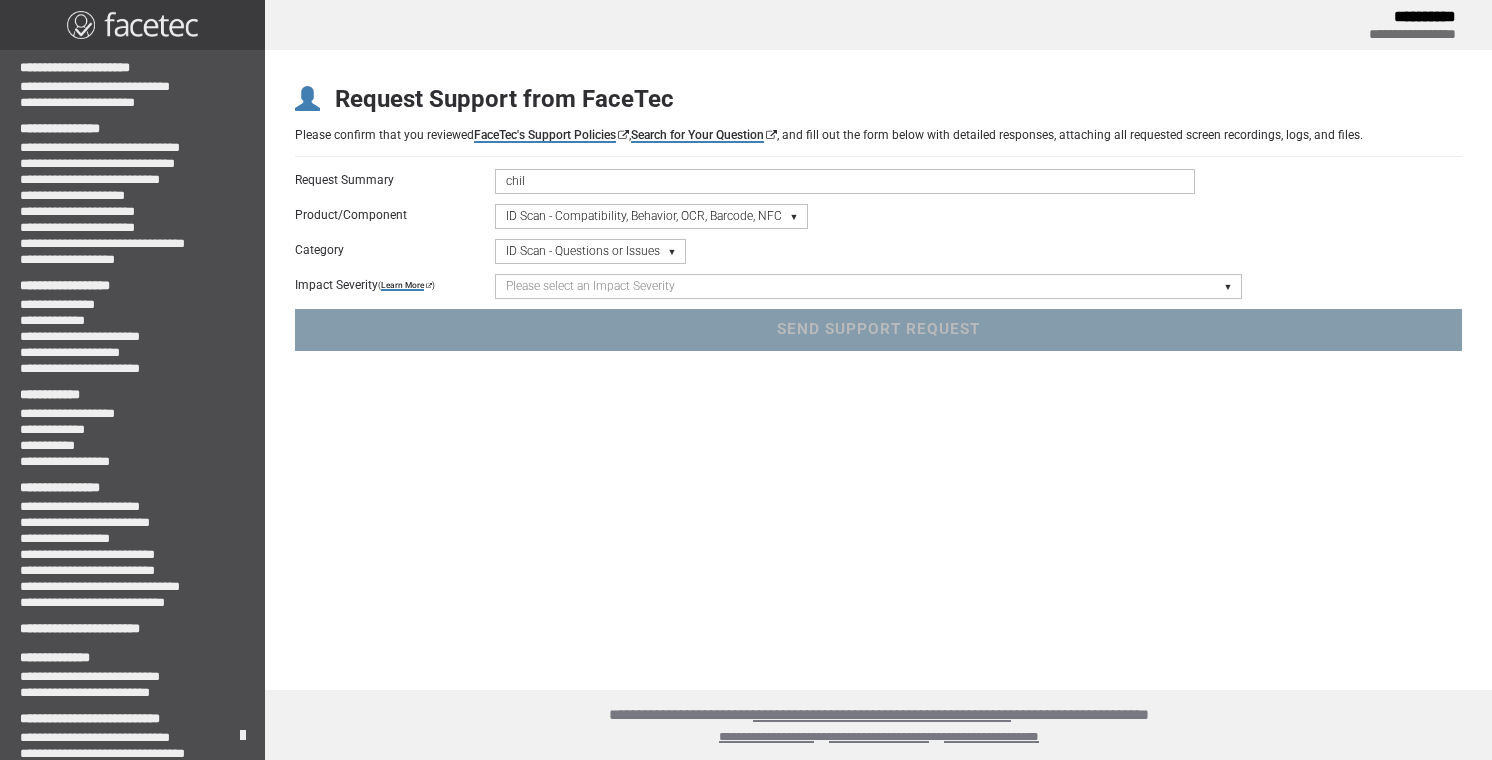 click on "Please select an Impact Severity Severity 1 - Minor Integration Issues, Upgrade Assistance, Encryption Key or Usage Log Questions with No Impact to Live Applications Severity 2 - Moderate Issues Impacting Live Applications / Production Systems Severity 3 - Major Issues Impacting Live Applications - Critical Errors in Production Systems" at bounding box center (868, 286) 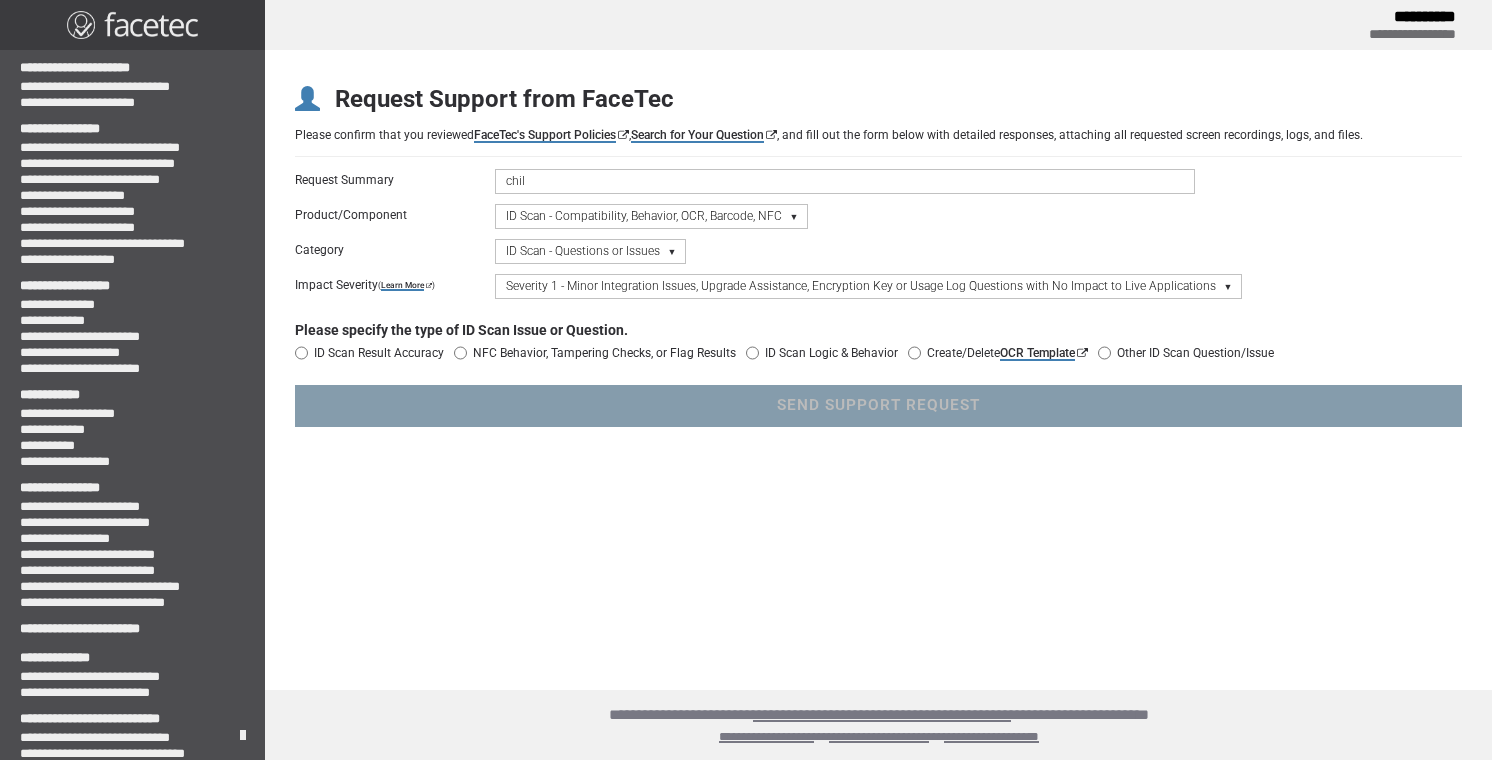click on "Create/Delete OCR Template" at bounding box center [1007, 353] 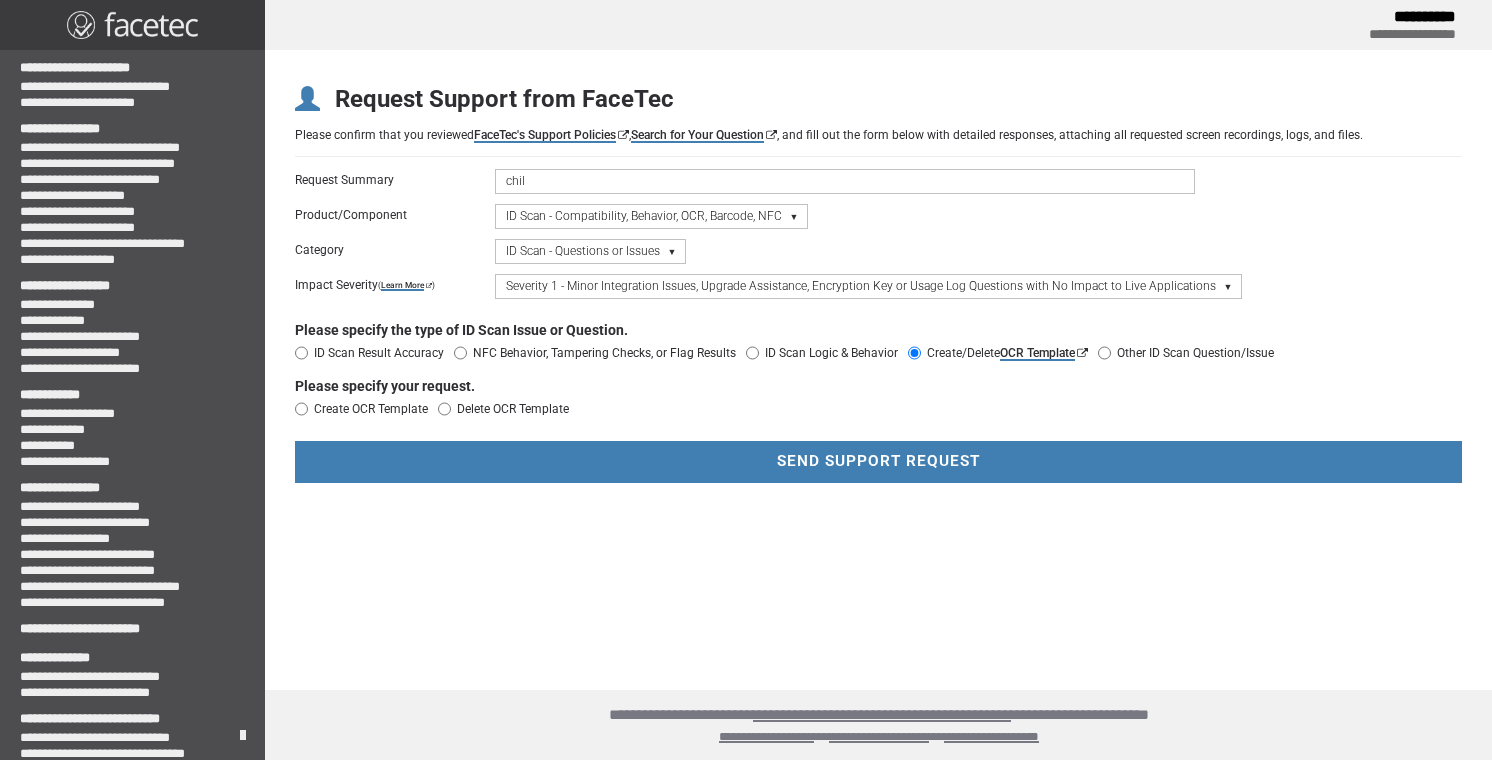 click on "Other ID Scan Question/Issue" at bounding box center [1195, 353] 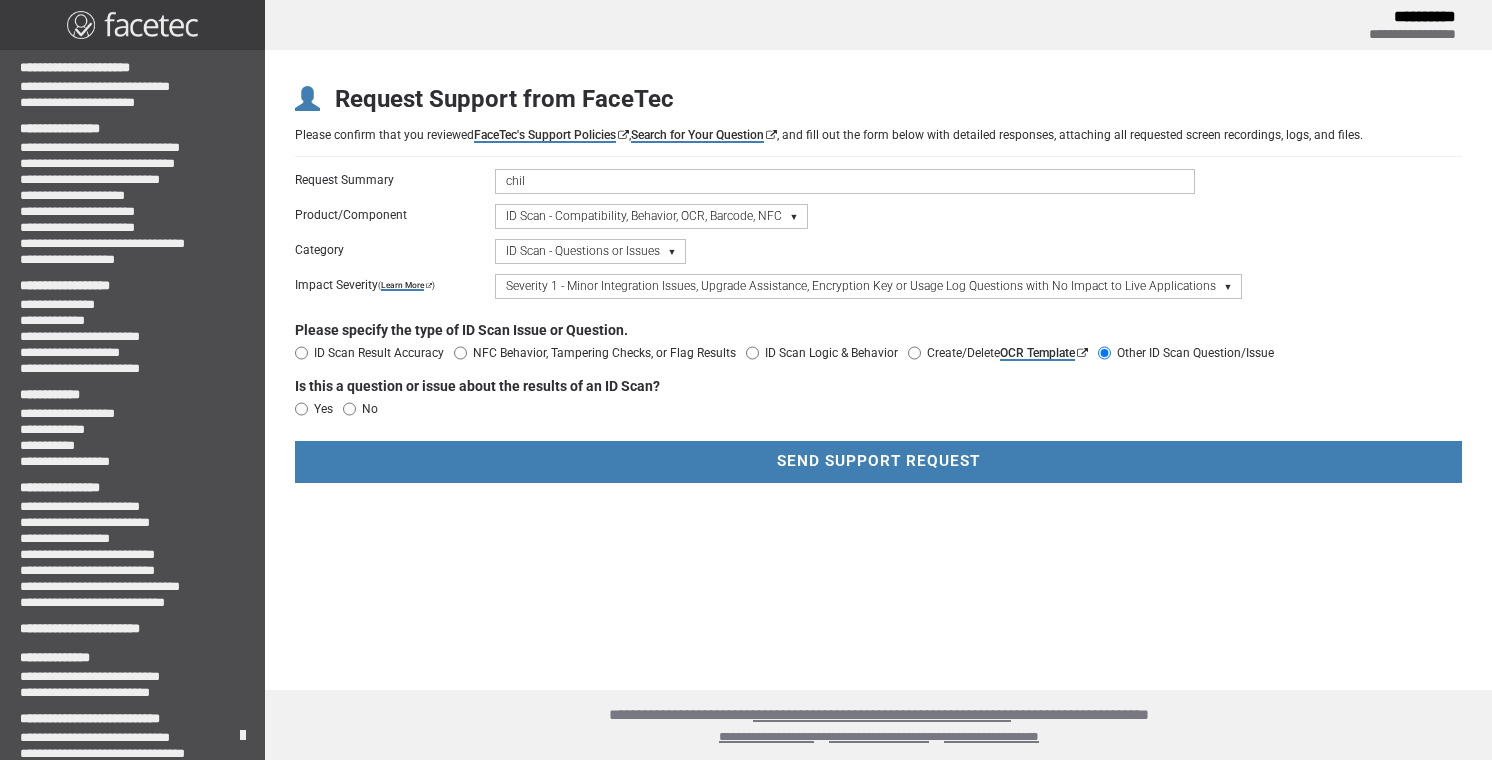 click on "No" at bounding box center [365, 409] 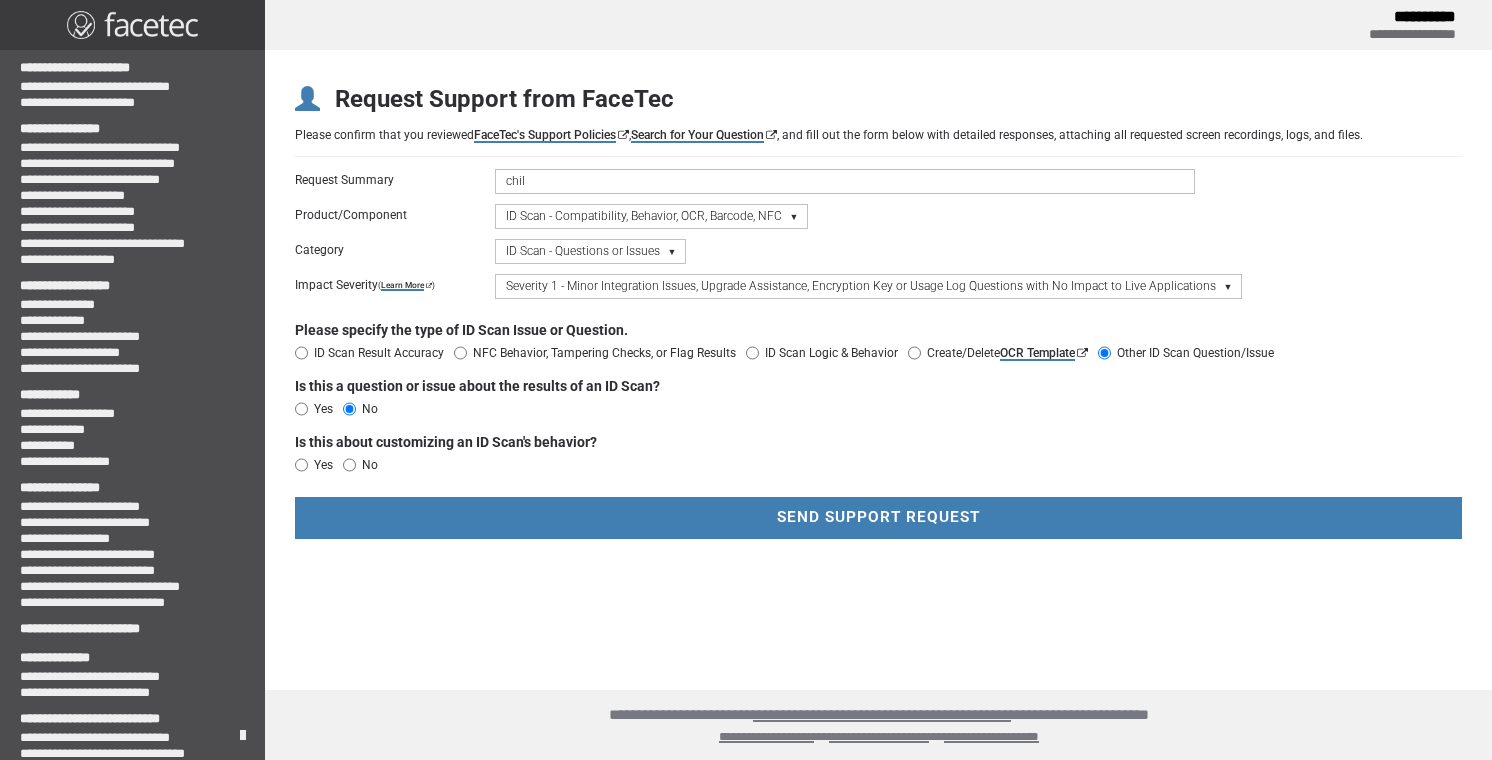 click on "Yes" at bounding box center (323, 465) 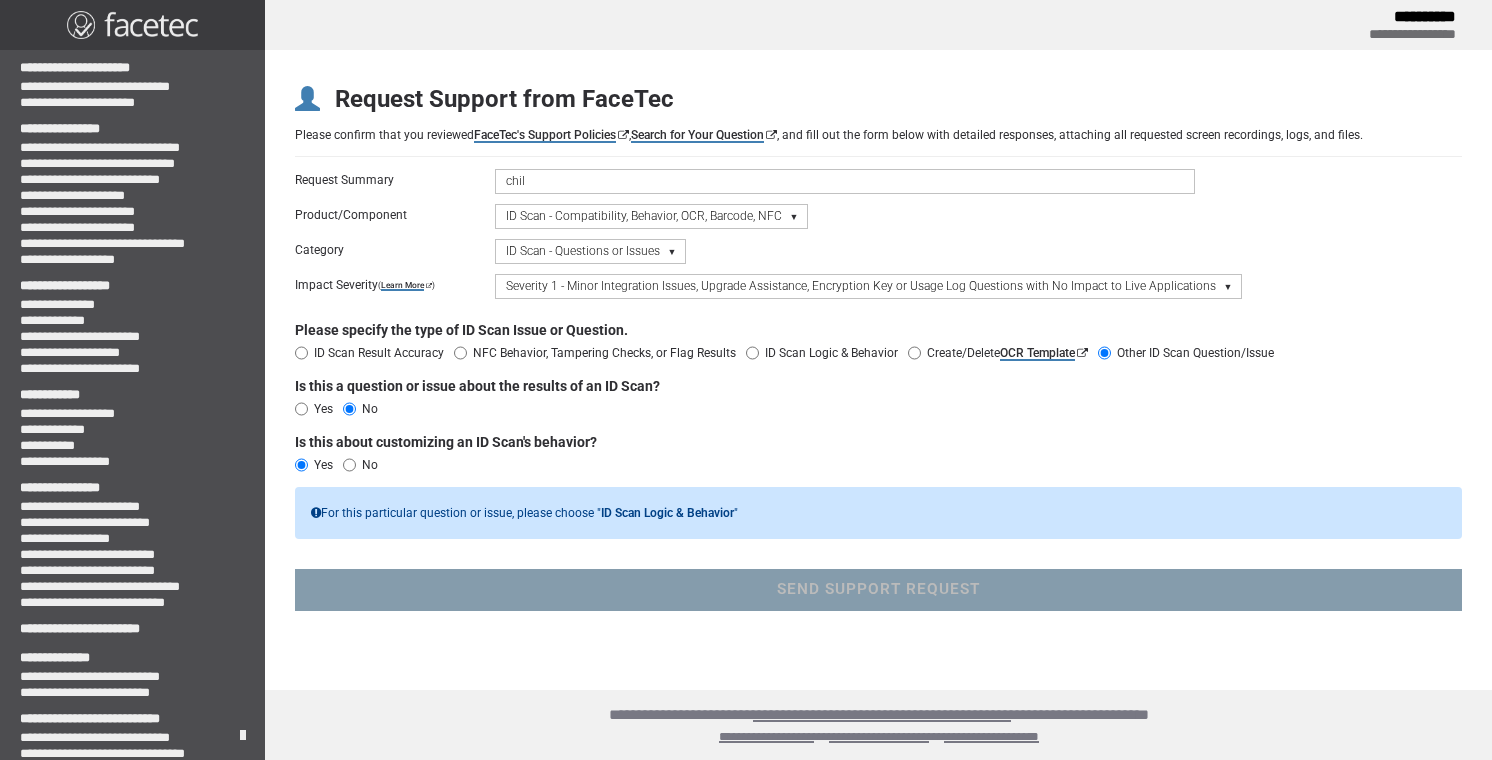 click on "No" at bounding box center (349, 465) 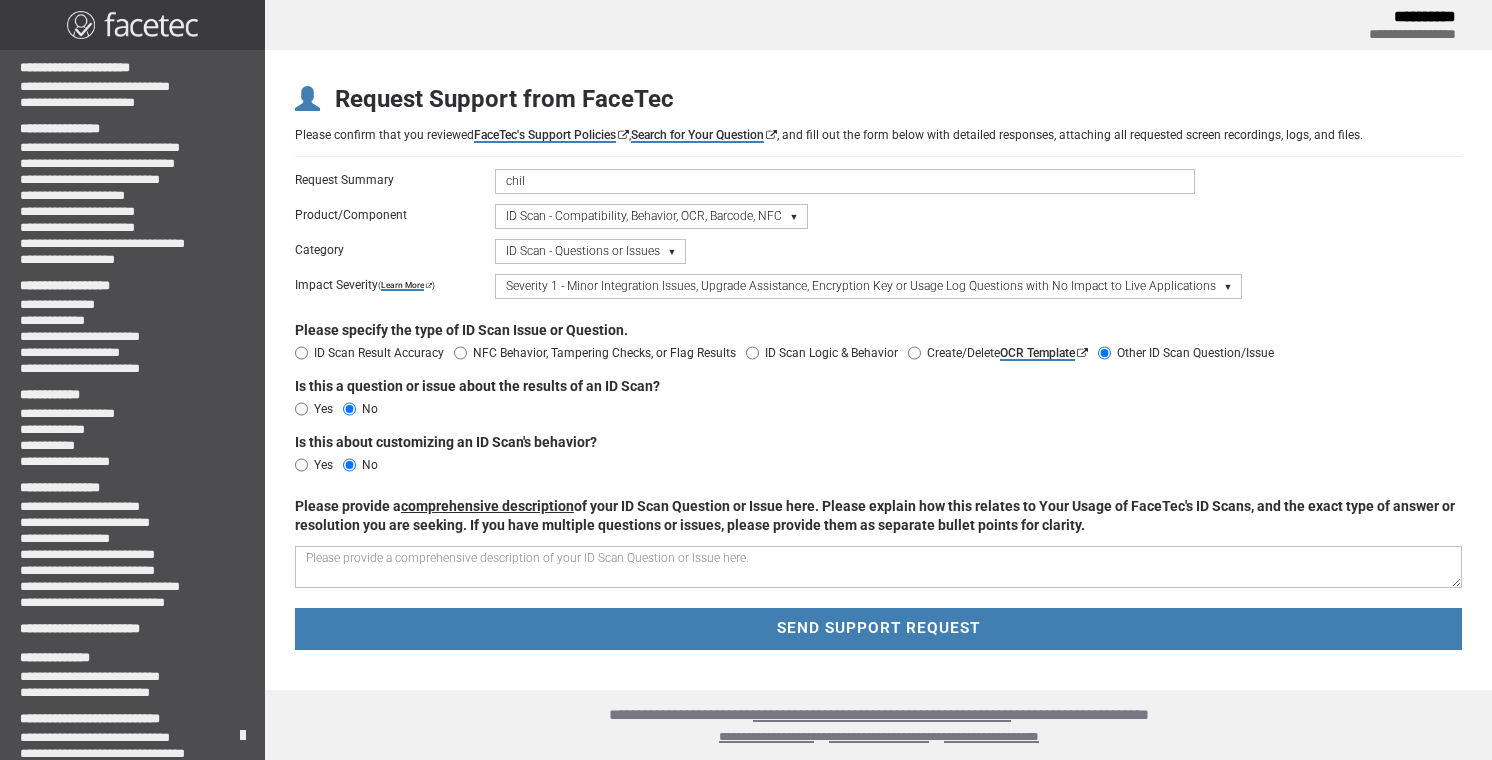 click on "ID Scan Logic & Behavior" at bounding box center [831, 353] 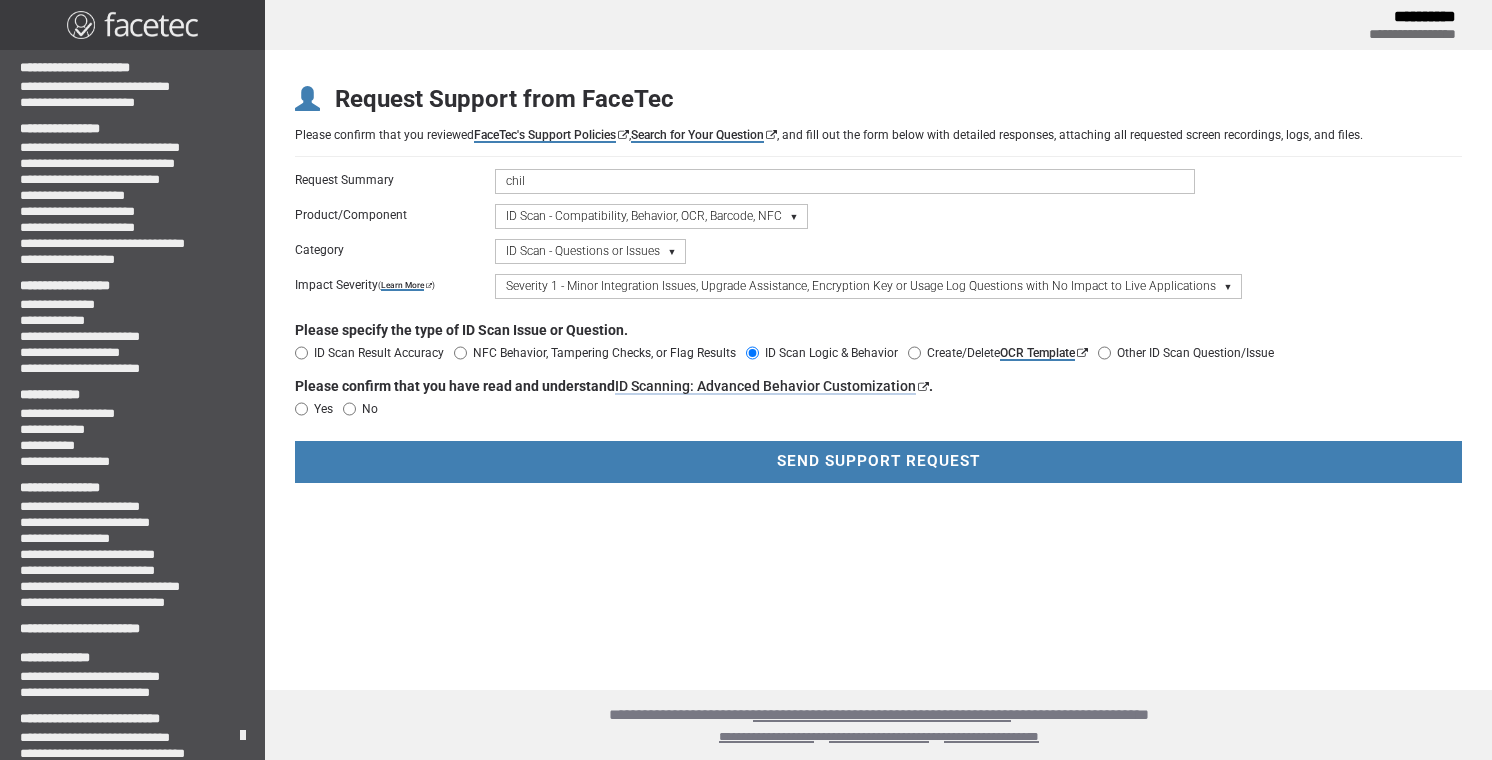 click on "ID Scanning: Advanced Behavior Customization" at bounding box center (765, 386) 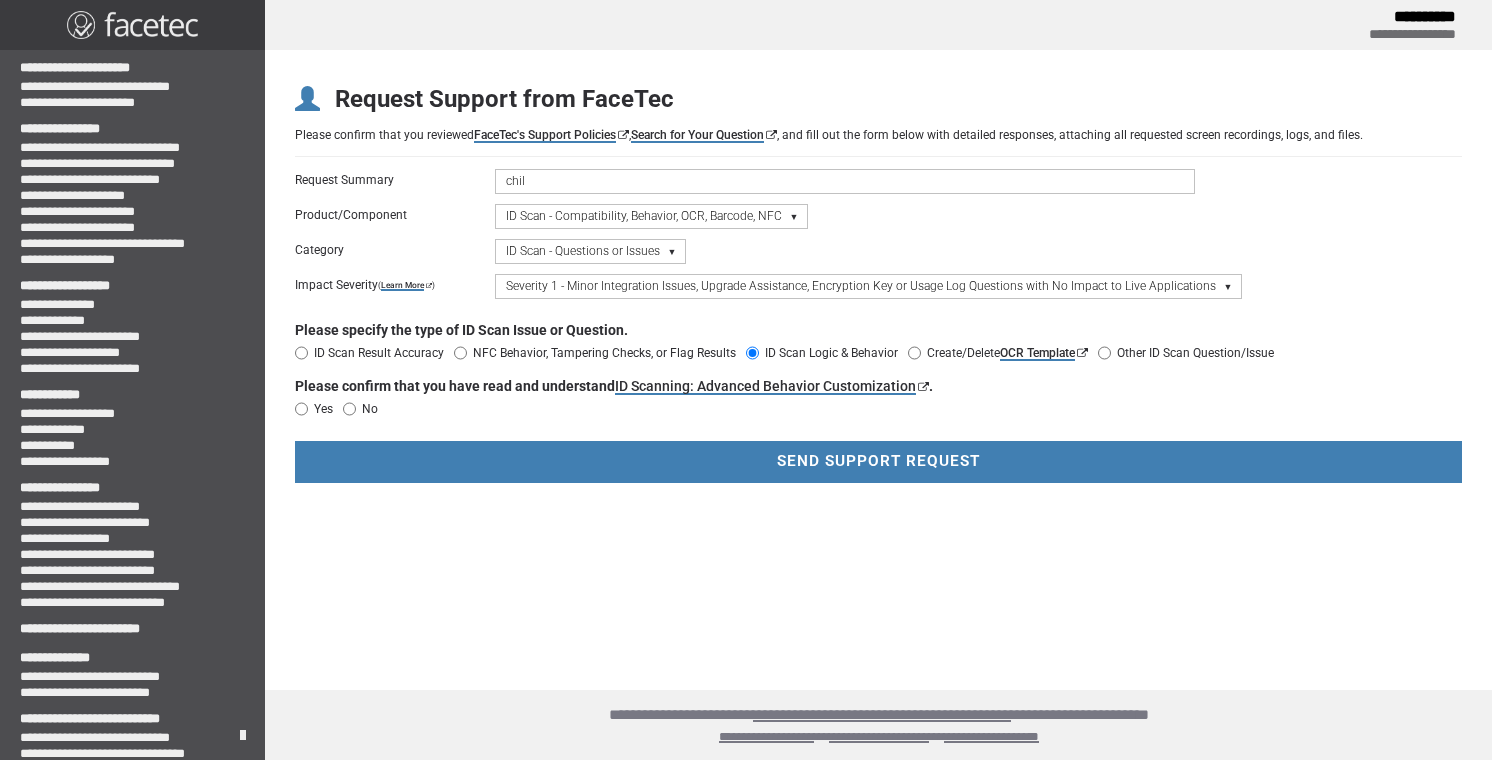 click on "Create/Delete OCR Template" at bounding box center [1007, 353] 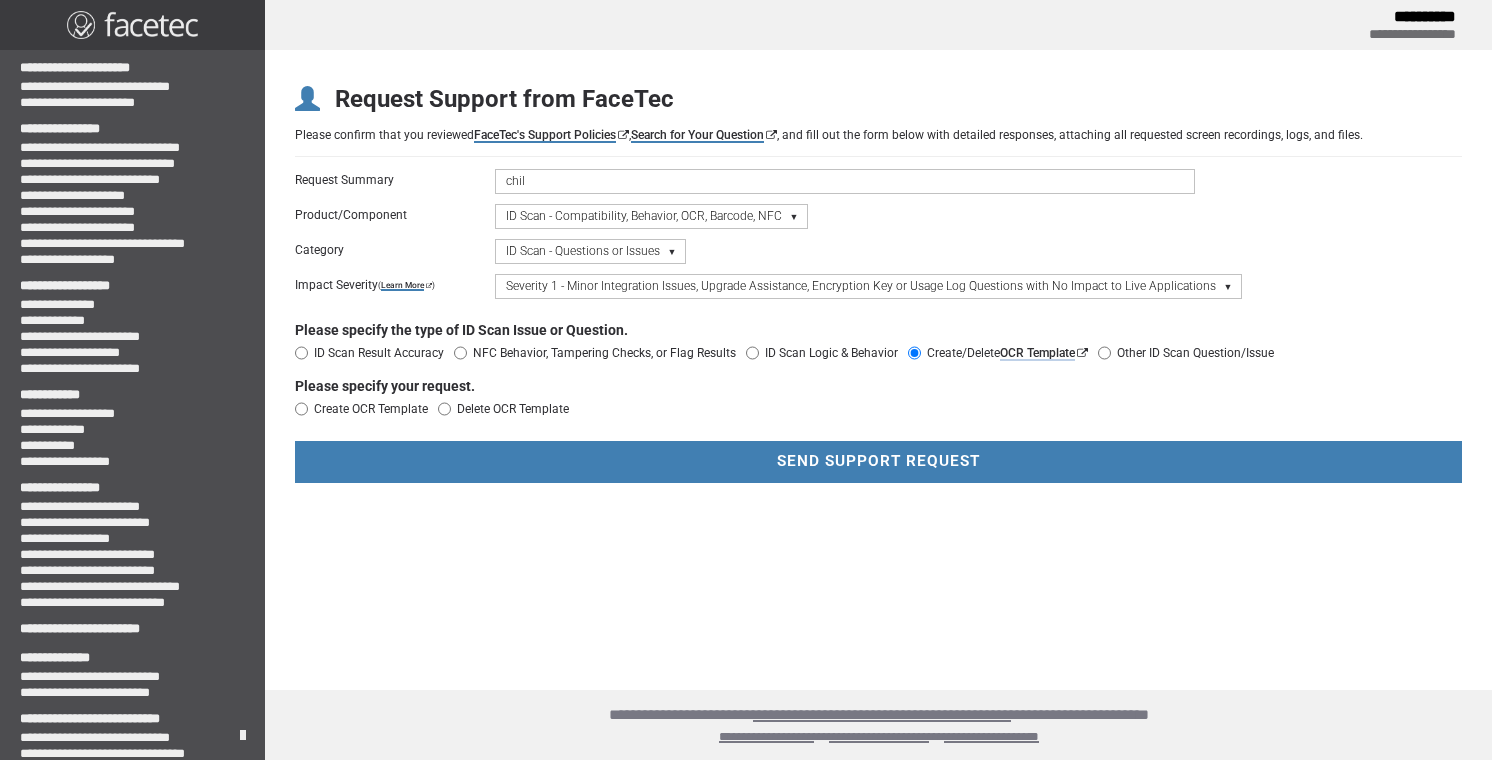 click on "OCR Template" at bounding box center [1037, 353] 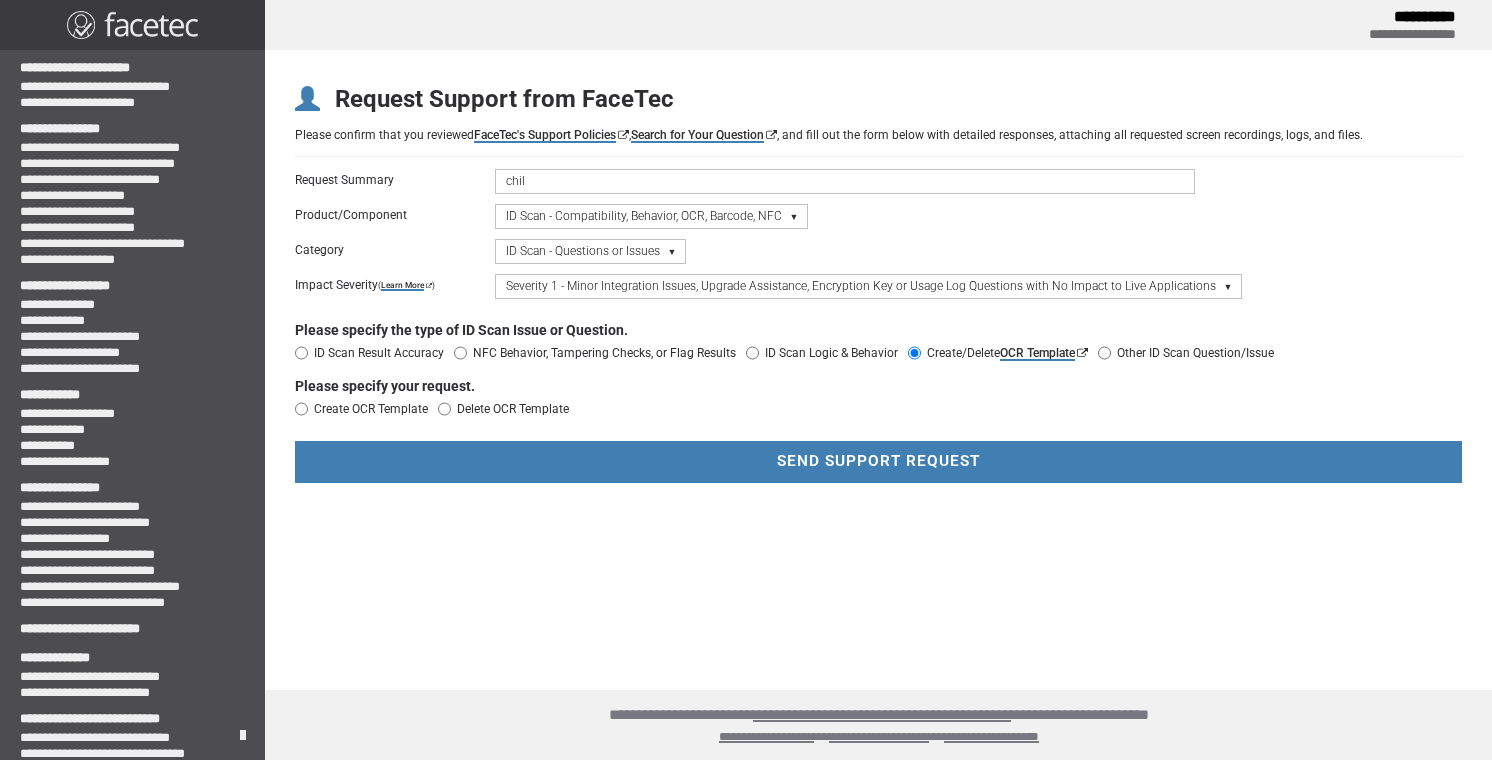 click on "Create OCR Template" at bounding box center (371, 409) 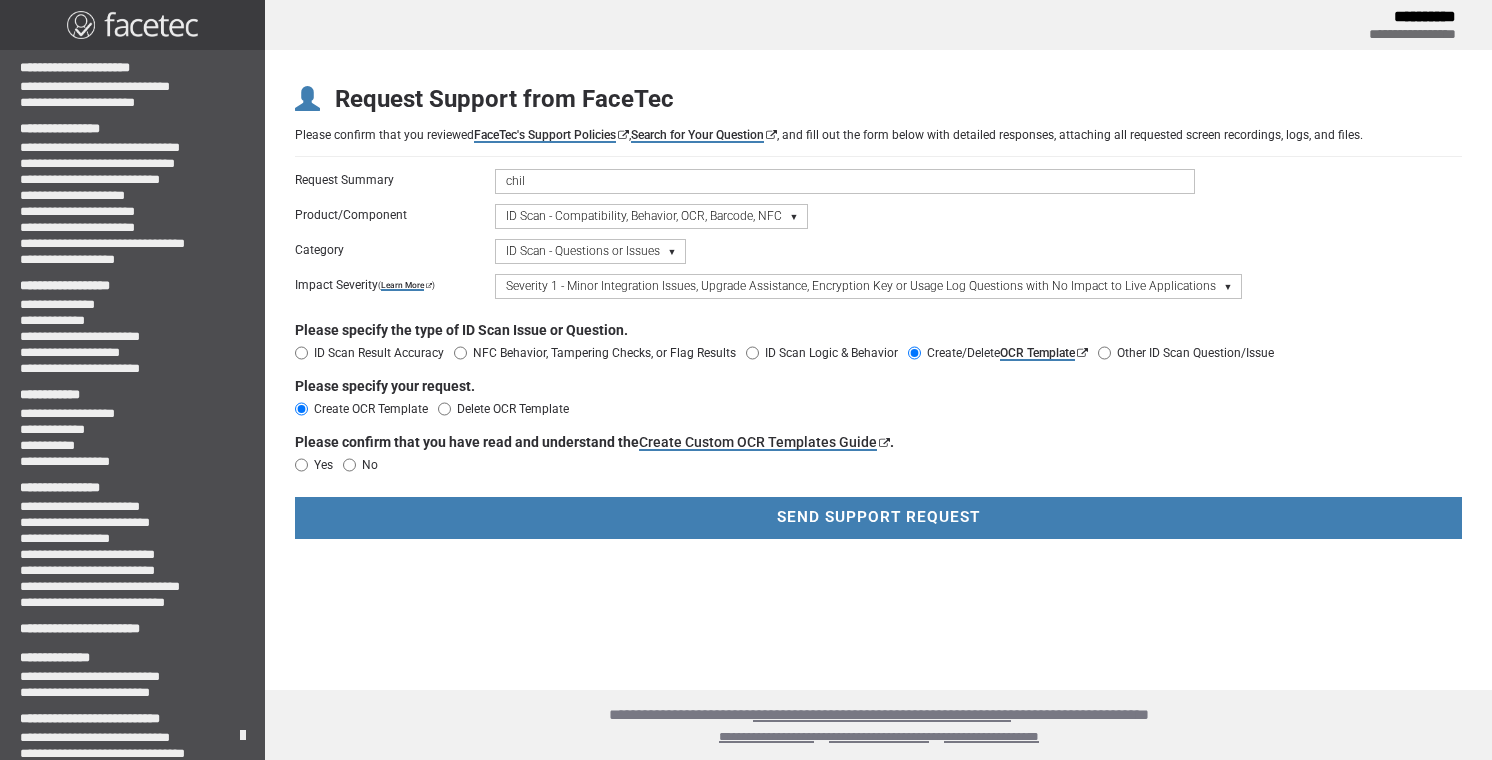 click on "Yes" at bounding box center (319, 465) 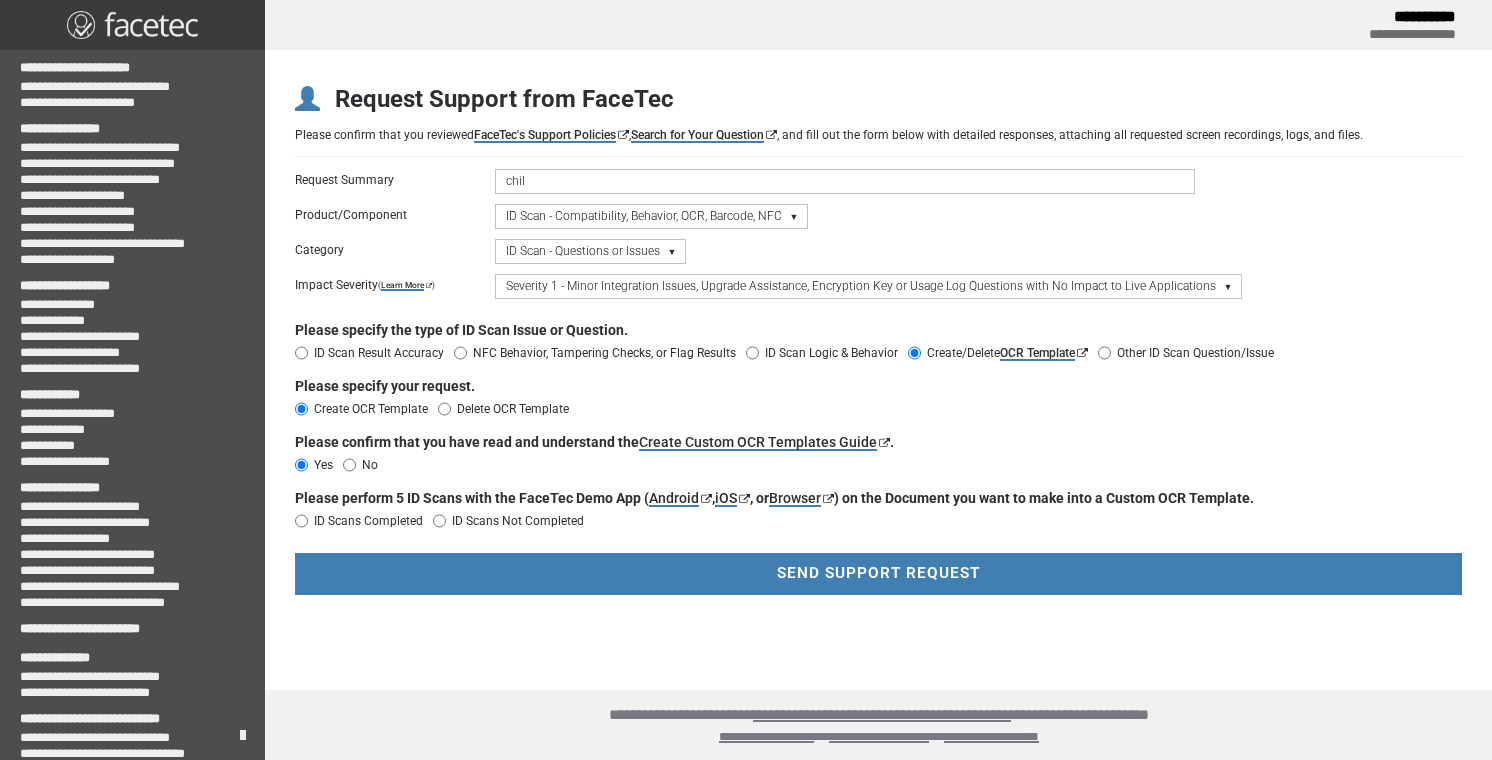 click on "ID Scans Completed" at bounding box center (368, 521) 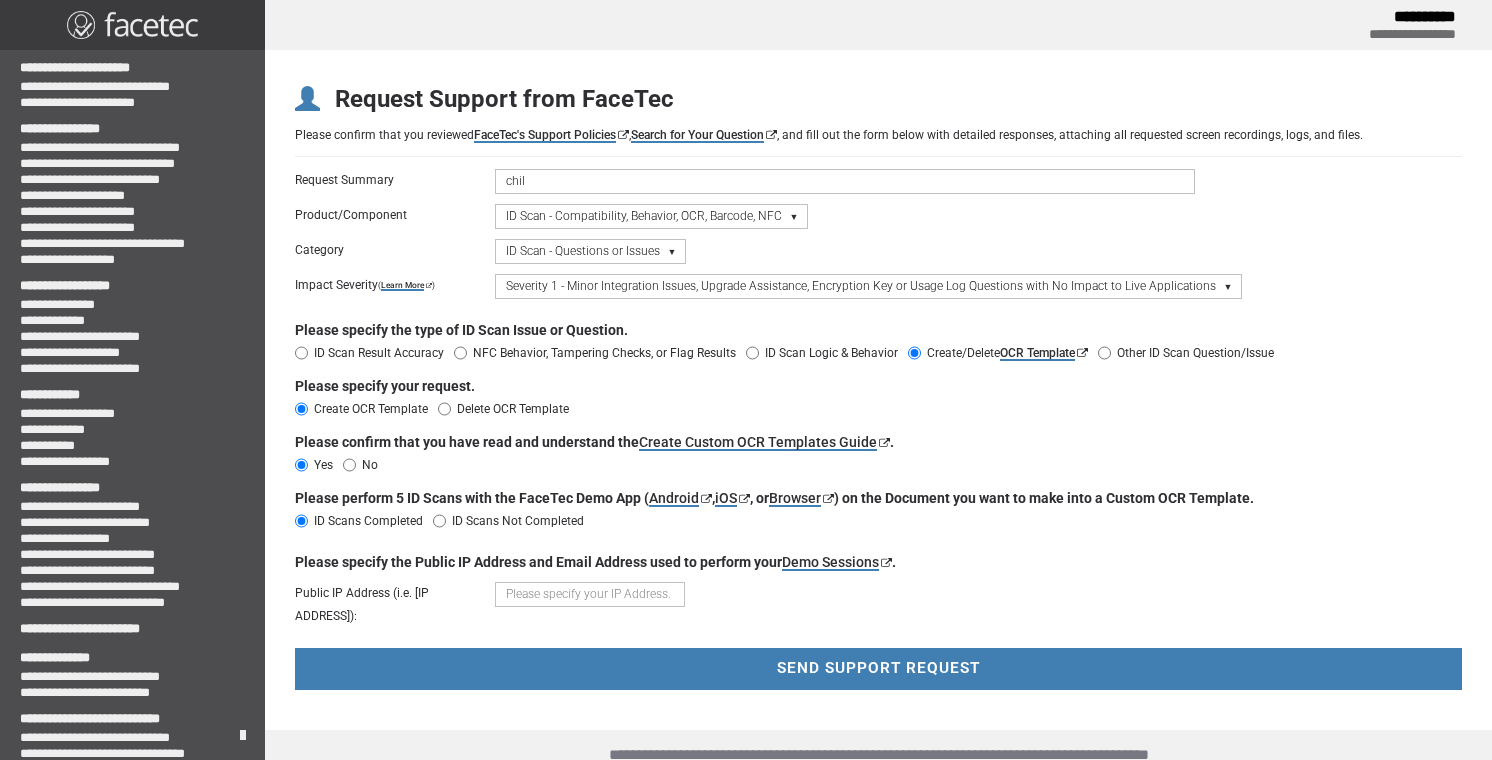 scroll, scrollTop: 40, scrollLeft: 0, axis: vertical 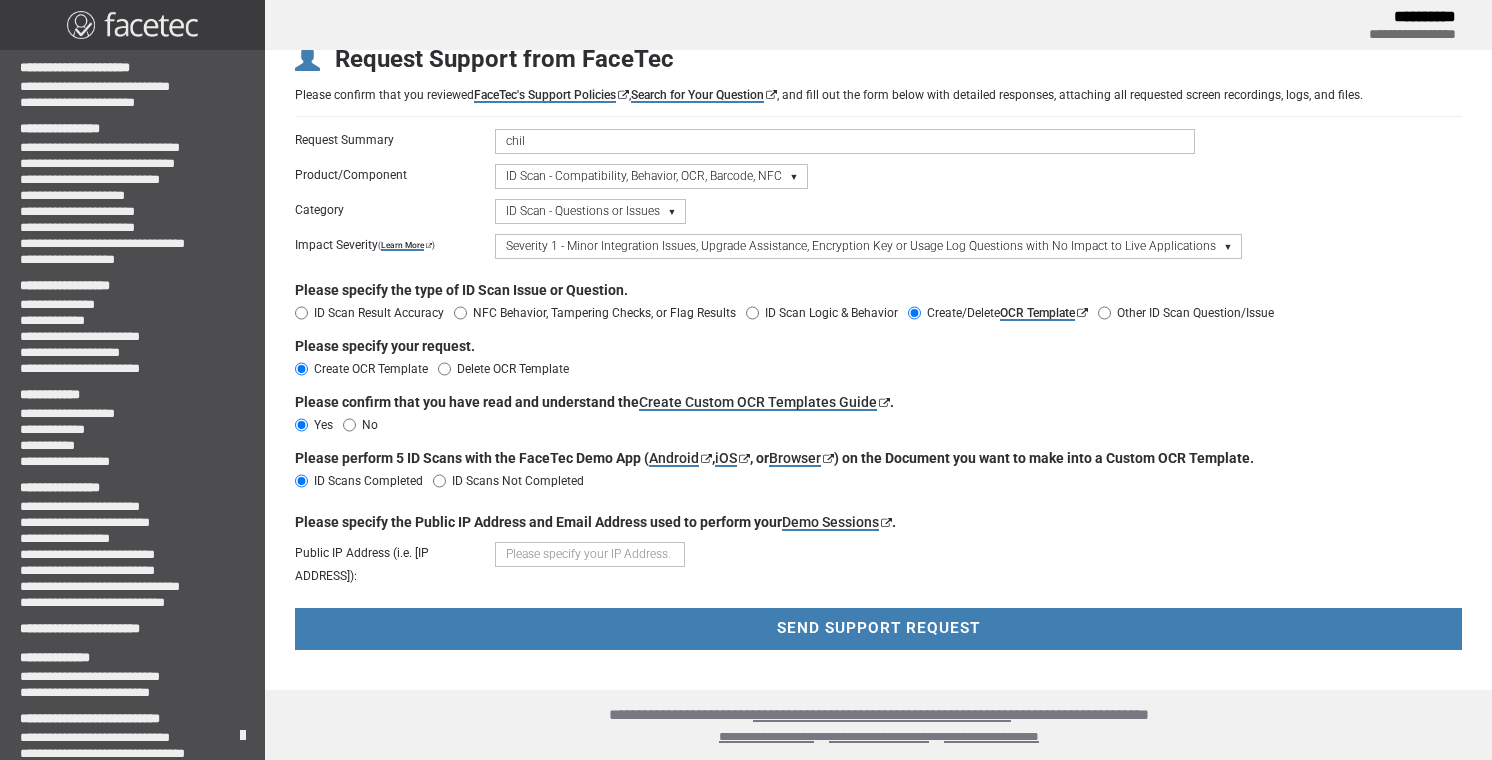 click on "Other ID Scan Question/Issue" at bounding box center (1104, 313) 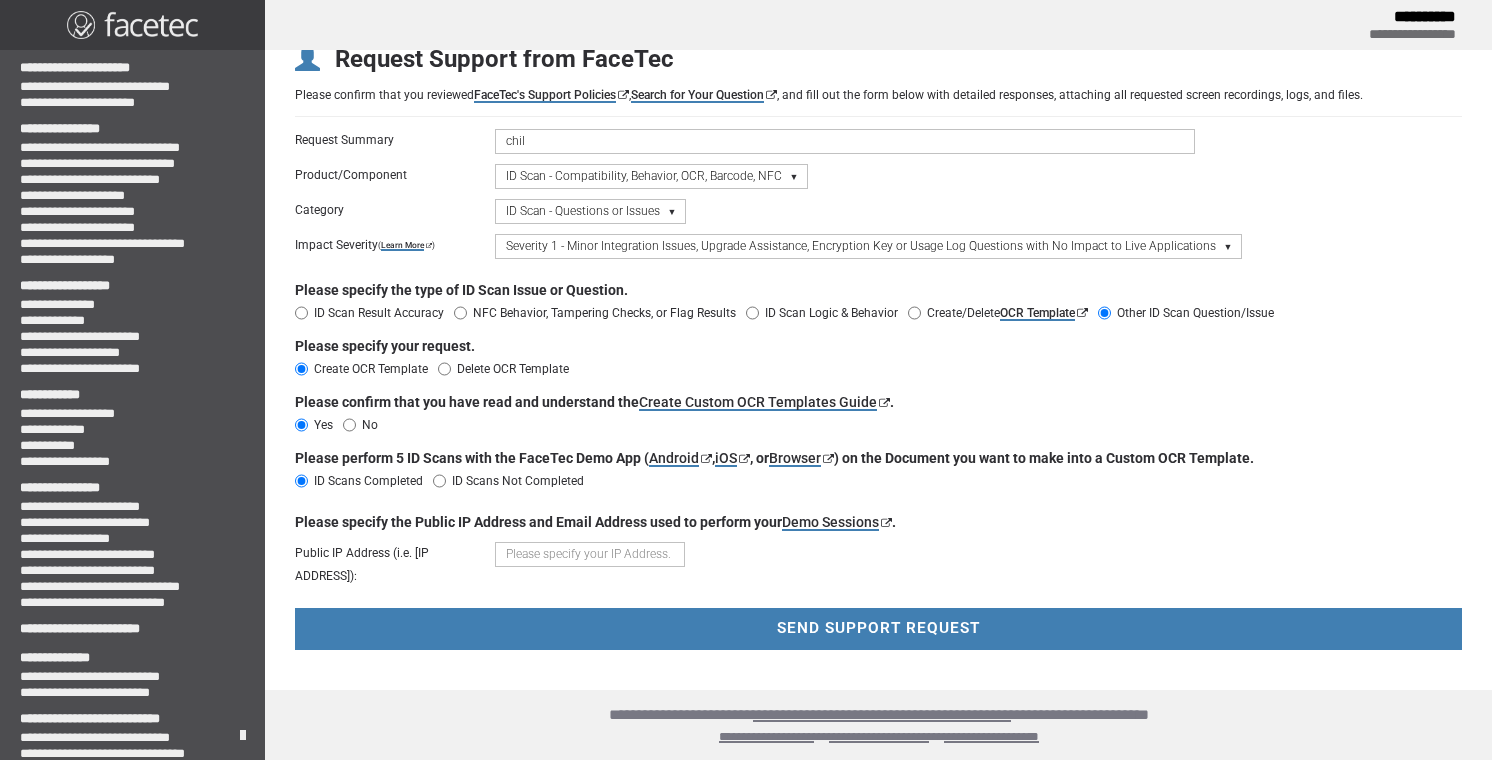 scroll, scrollTop: 0, scrollLeft: 0, axis: both 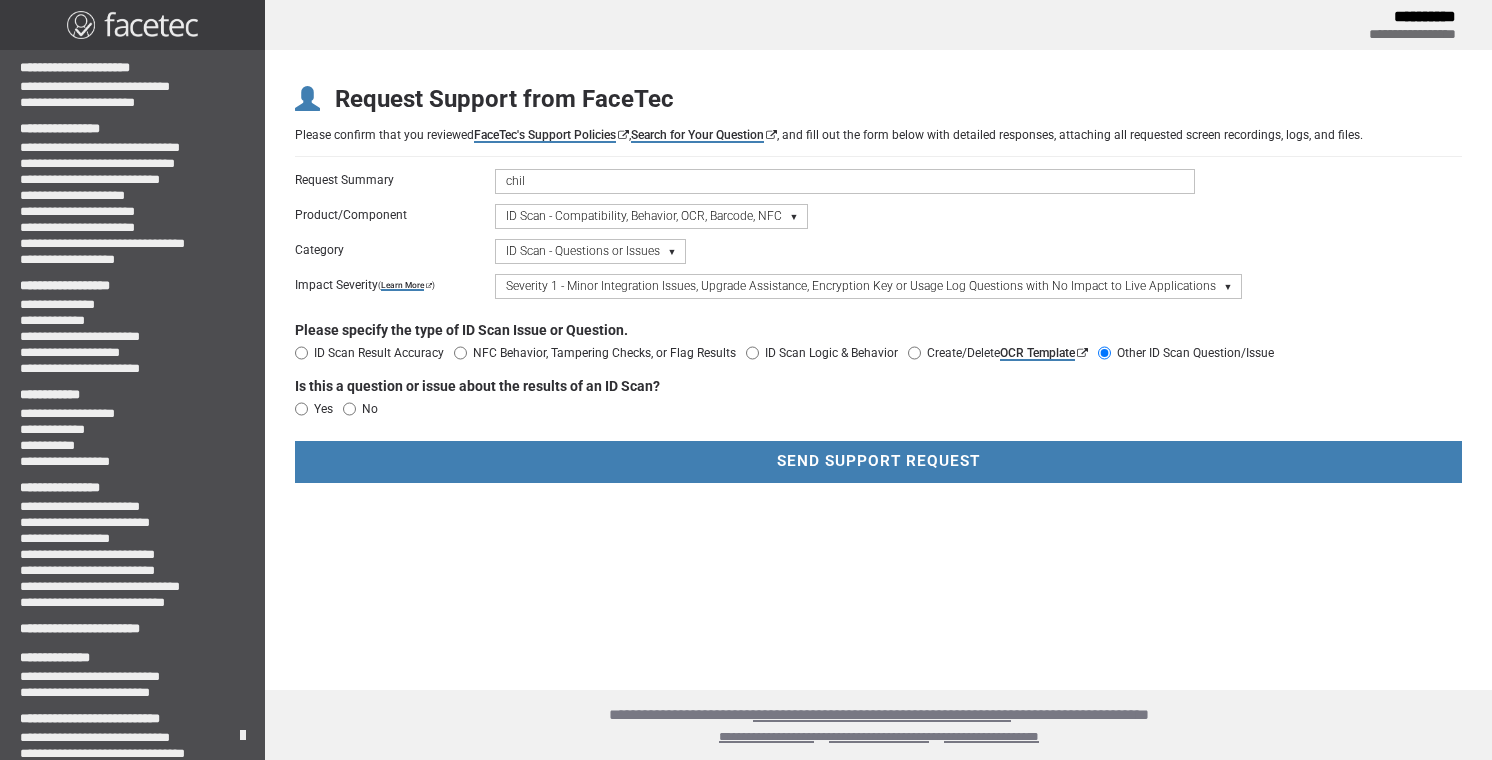 click on "No" at bounding box center (349, 409) 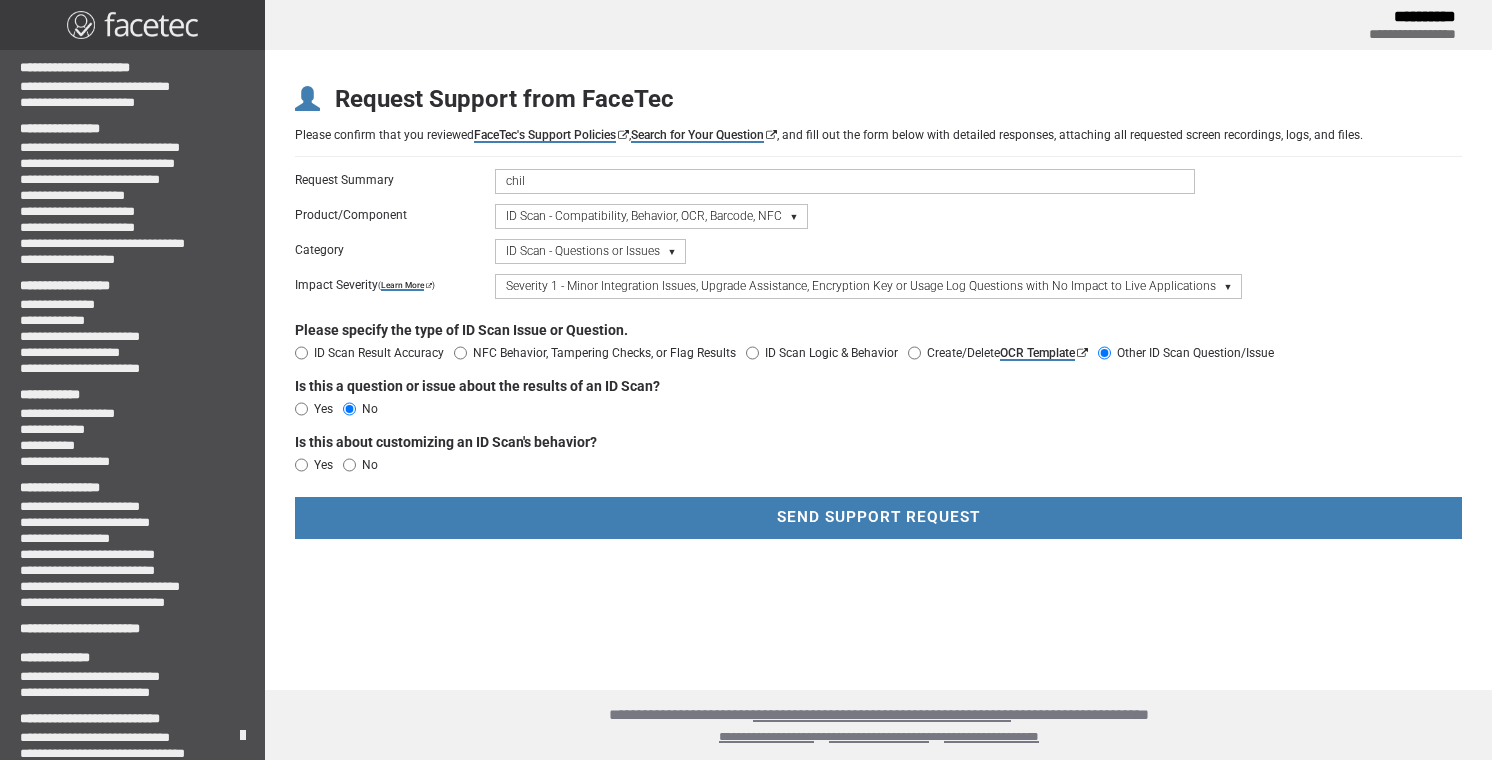 click on "No" at bounding box center [349, 465] 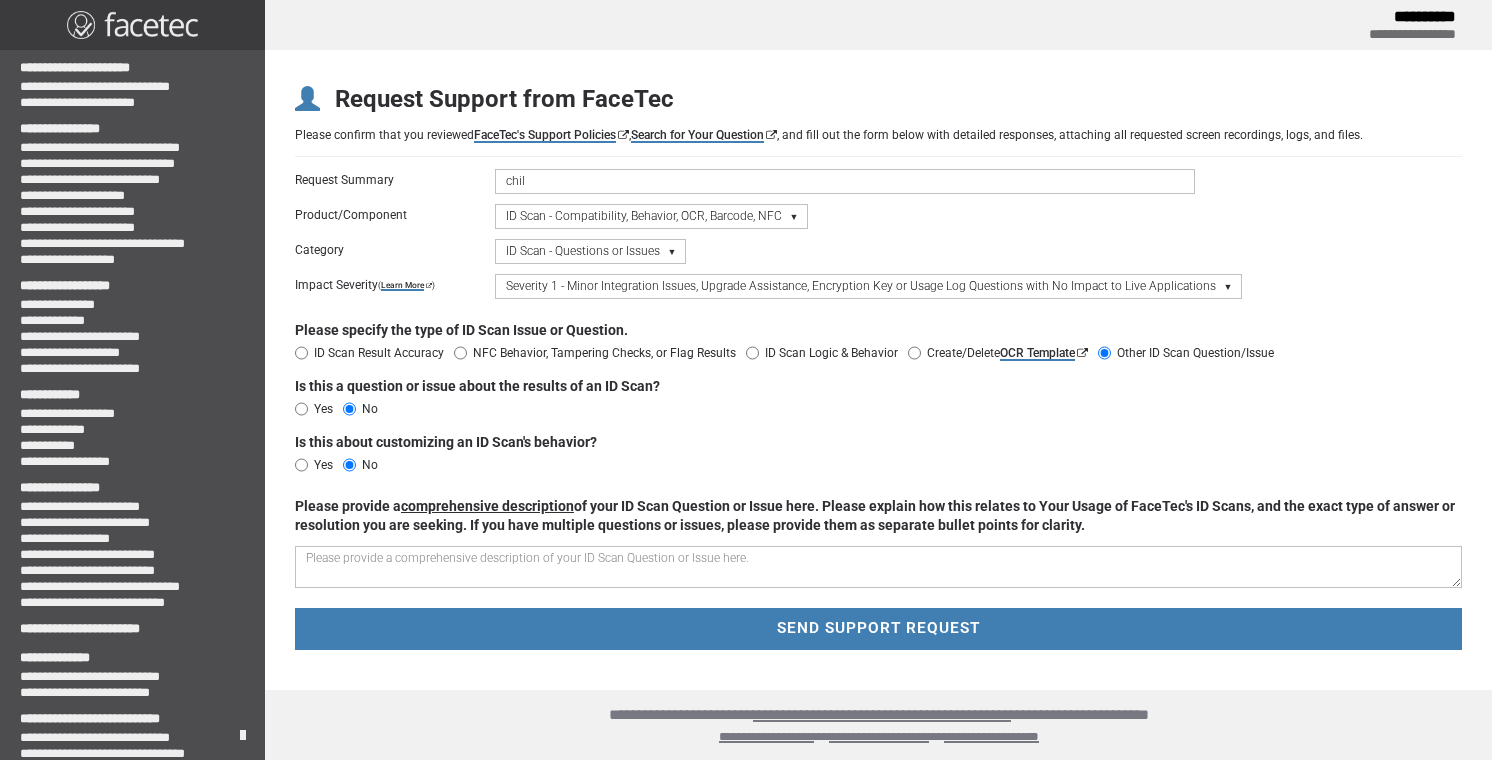 click on "Create/Delete OCR Template" at bounding box center [1007, 353] 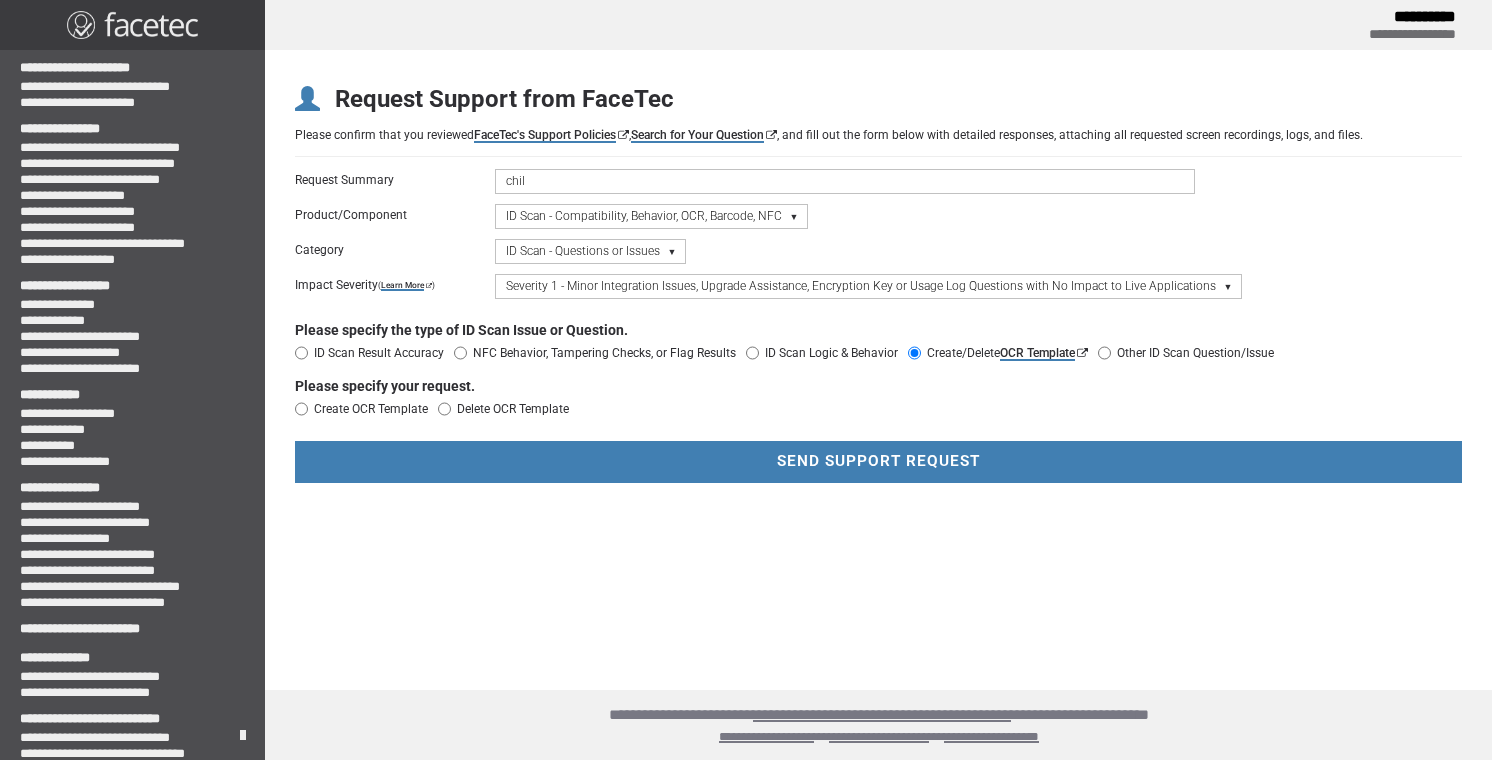 click on "Please specify your request." at bounding box center (385, 386) 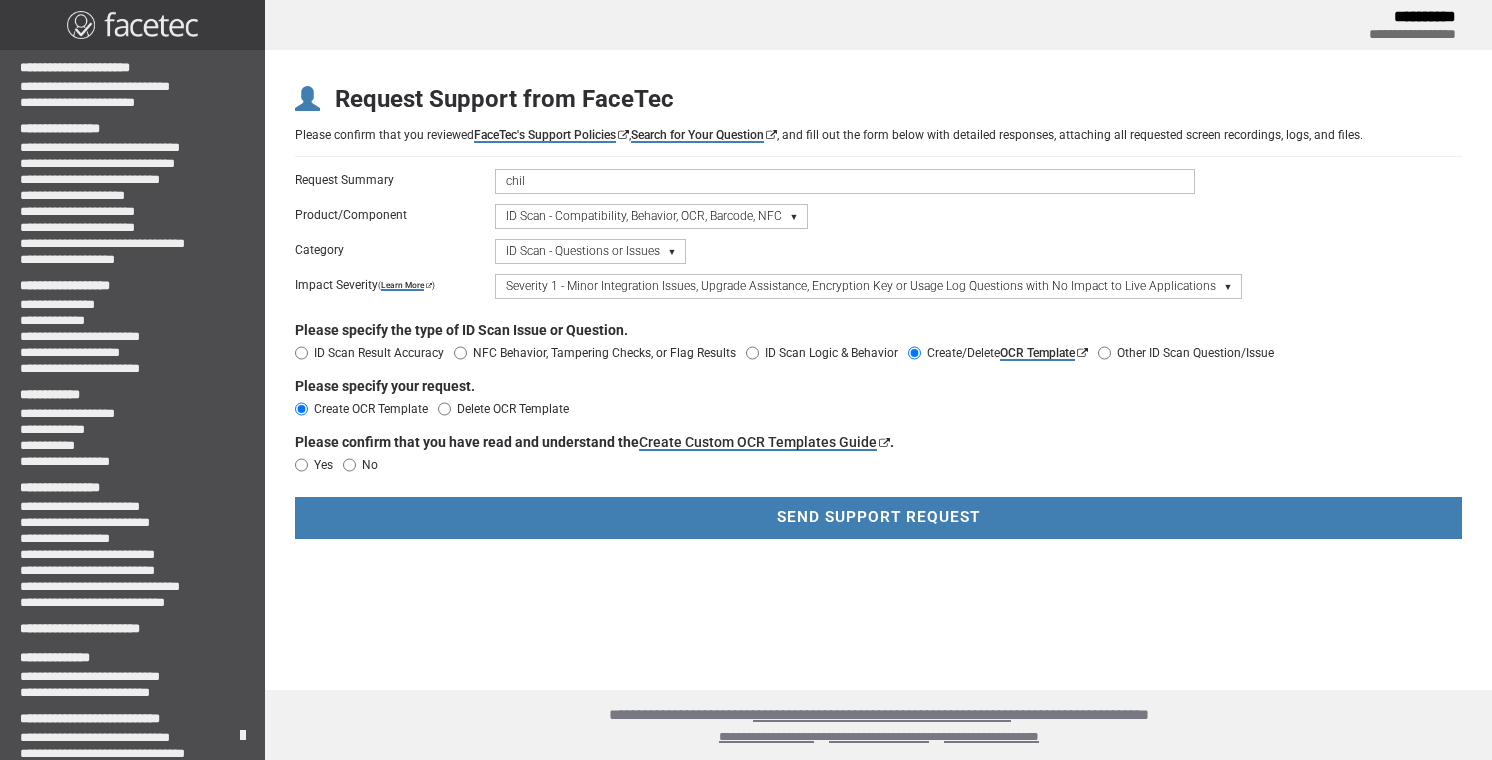 click on "Yes" at bounding box center [319, 465] 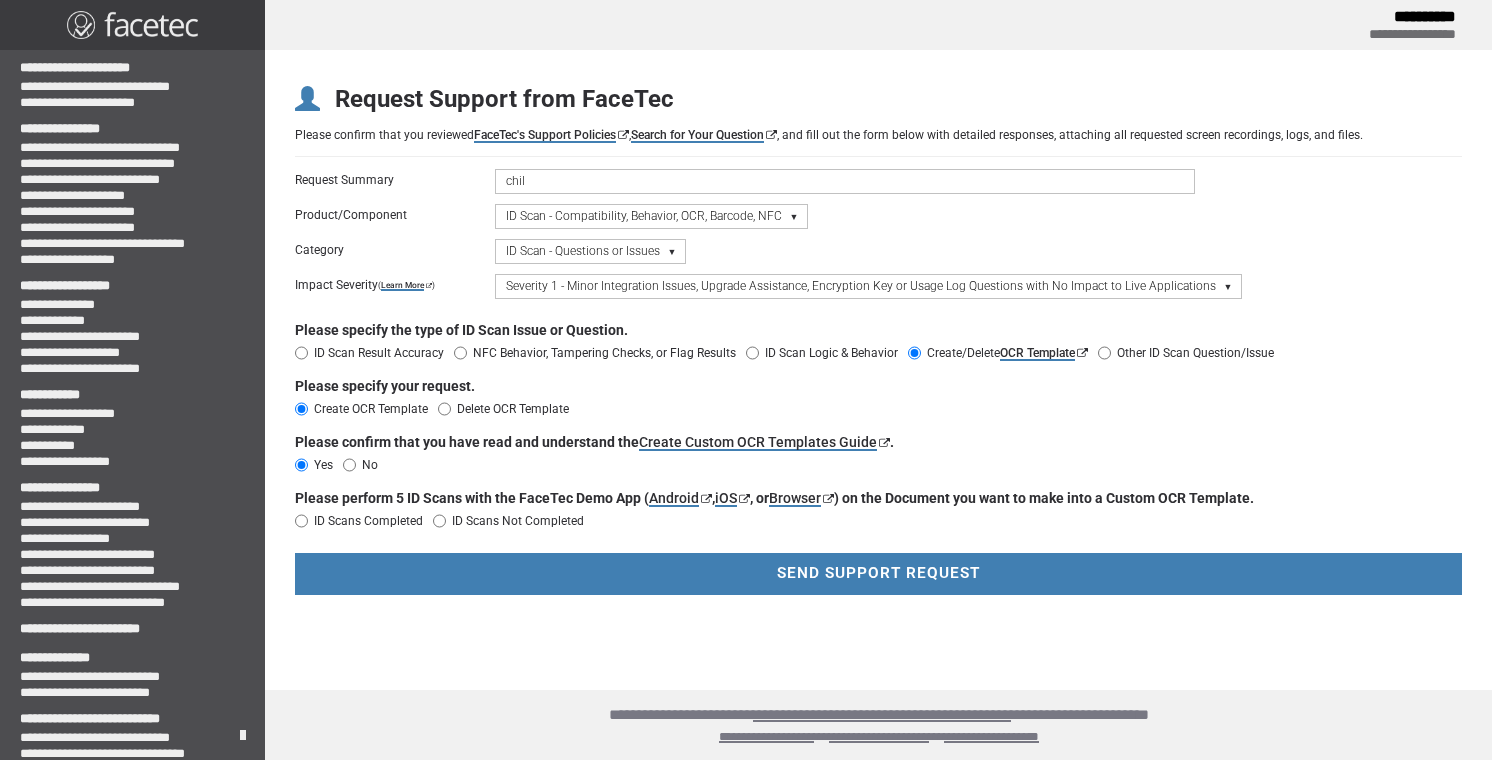 click on "ID Scans Completed" at bounding box center (368, 521) 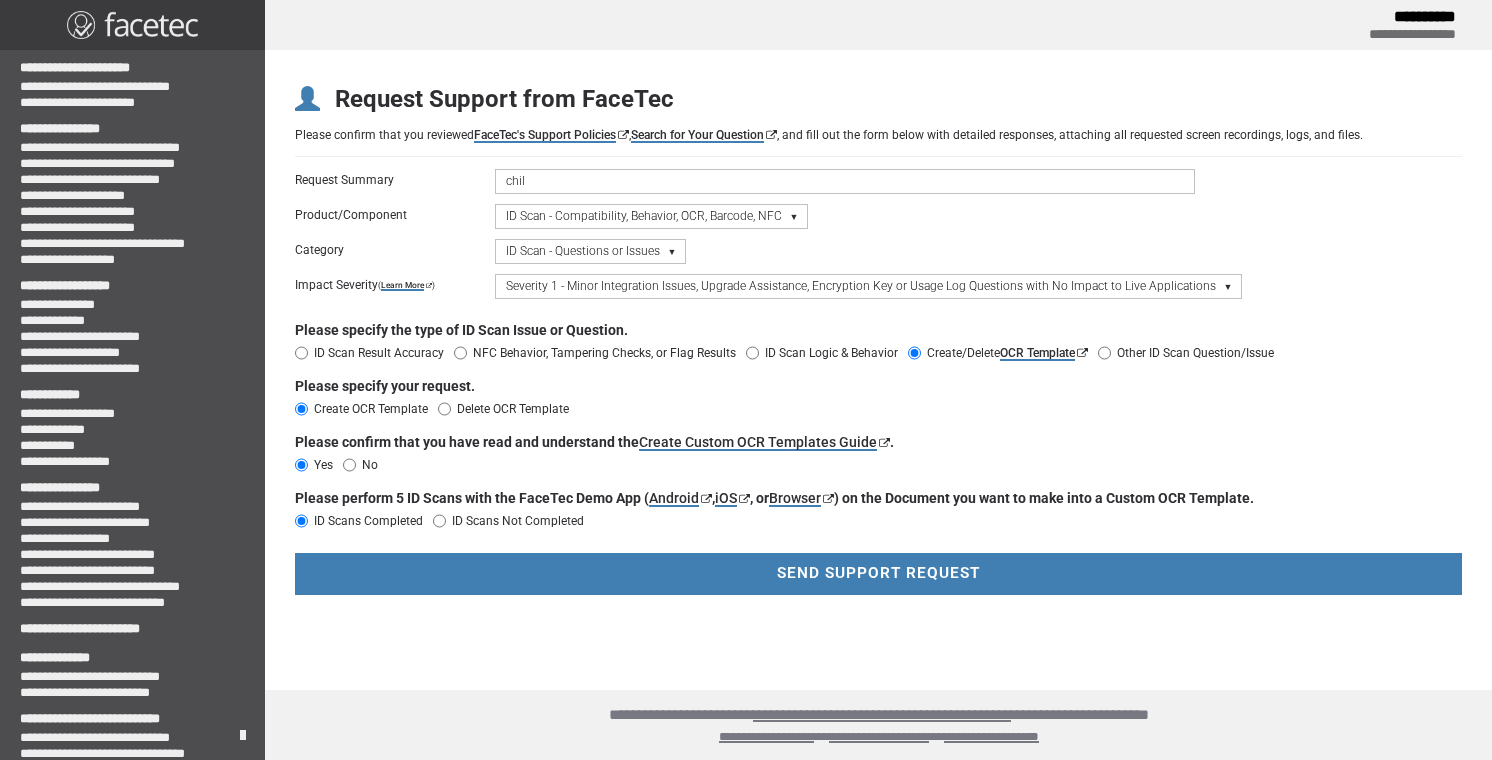 scroll, scrollTop: 40, scrollLeft: 0, axis: vertical 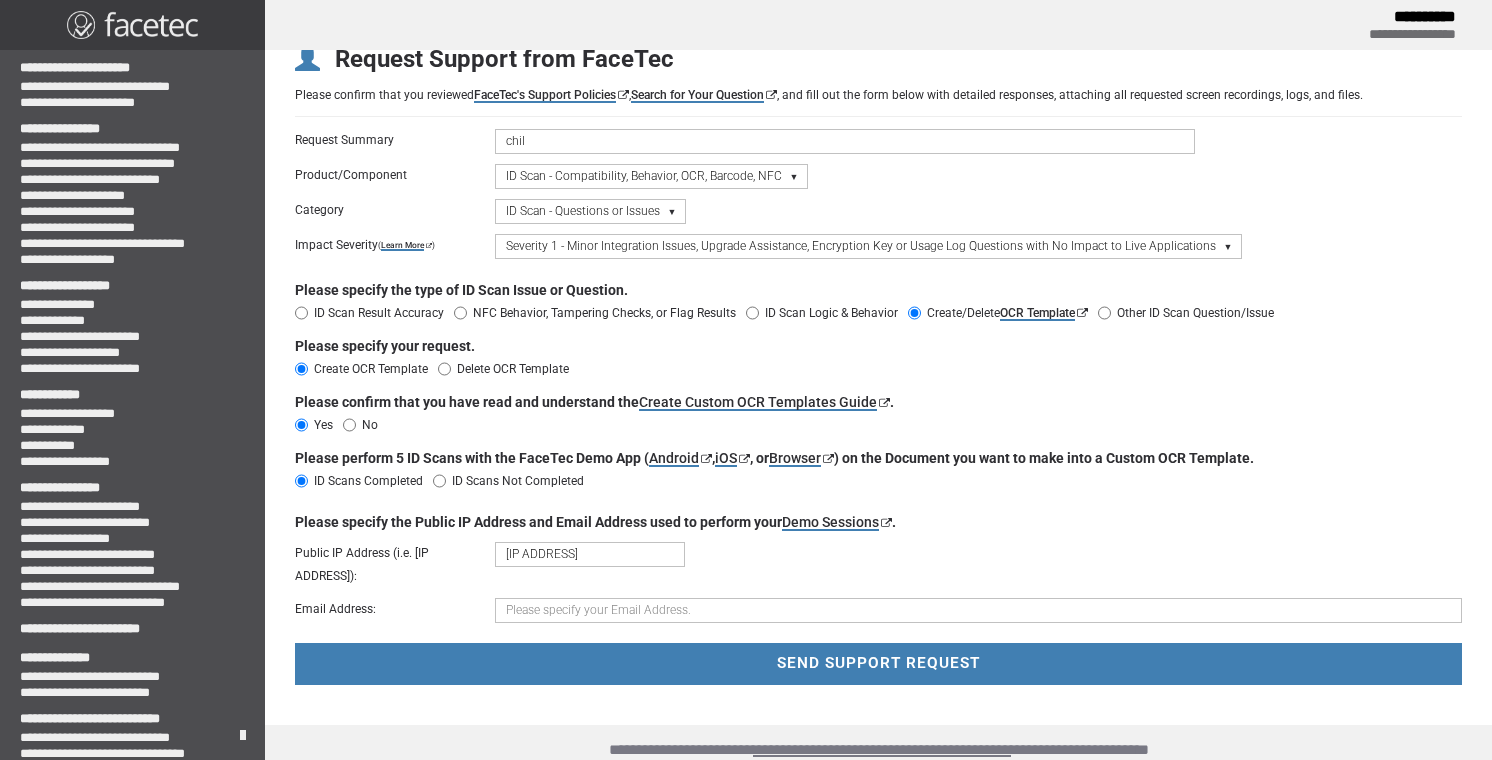 type on "[IP ADDRESS]" 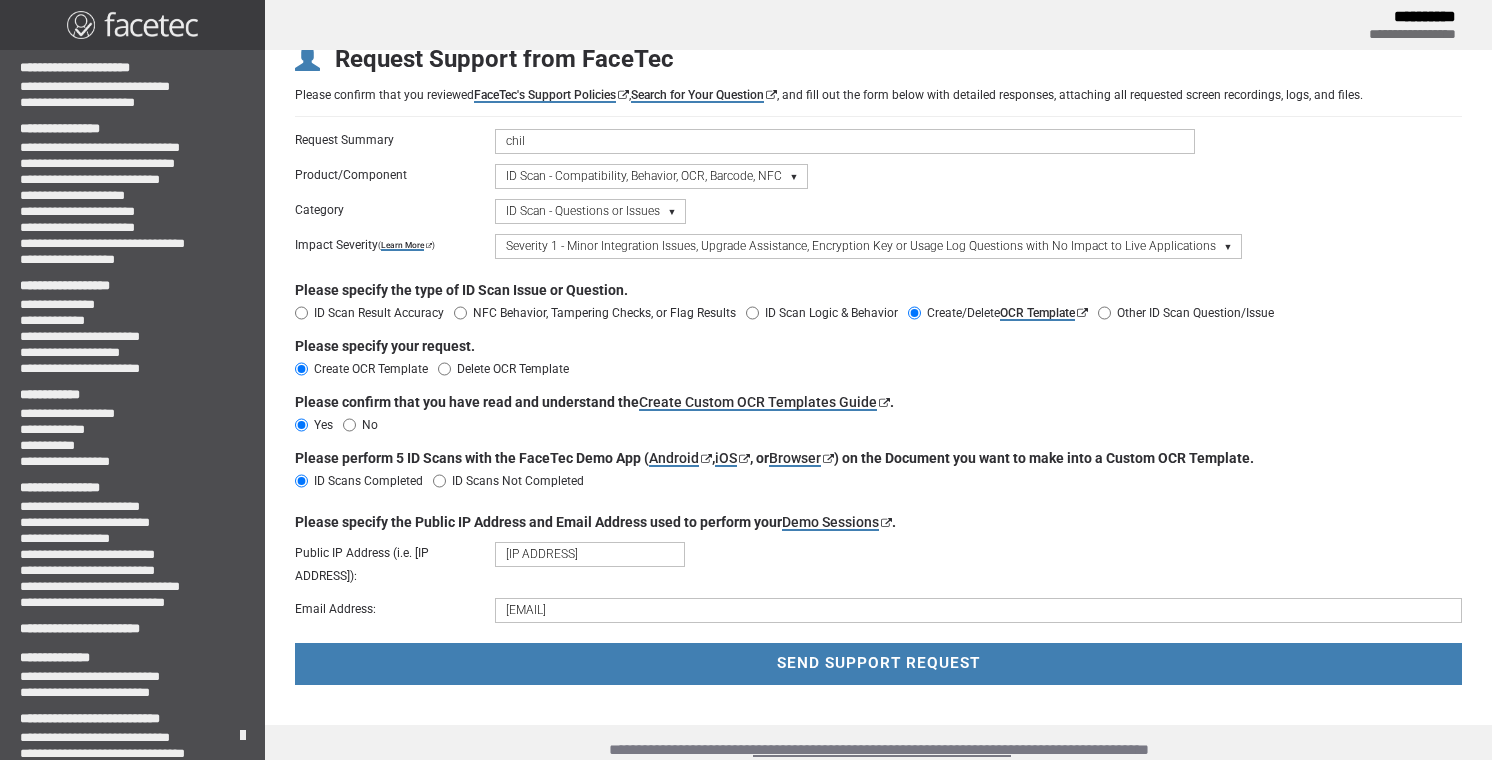 type on "[EMAIL]" 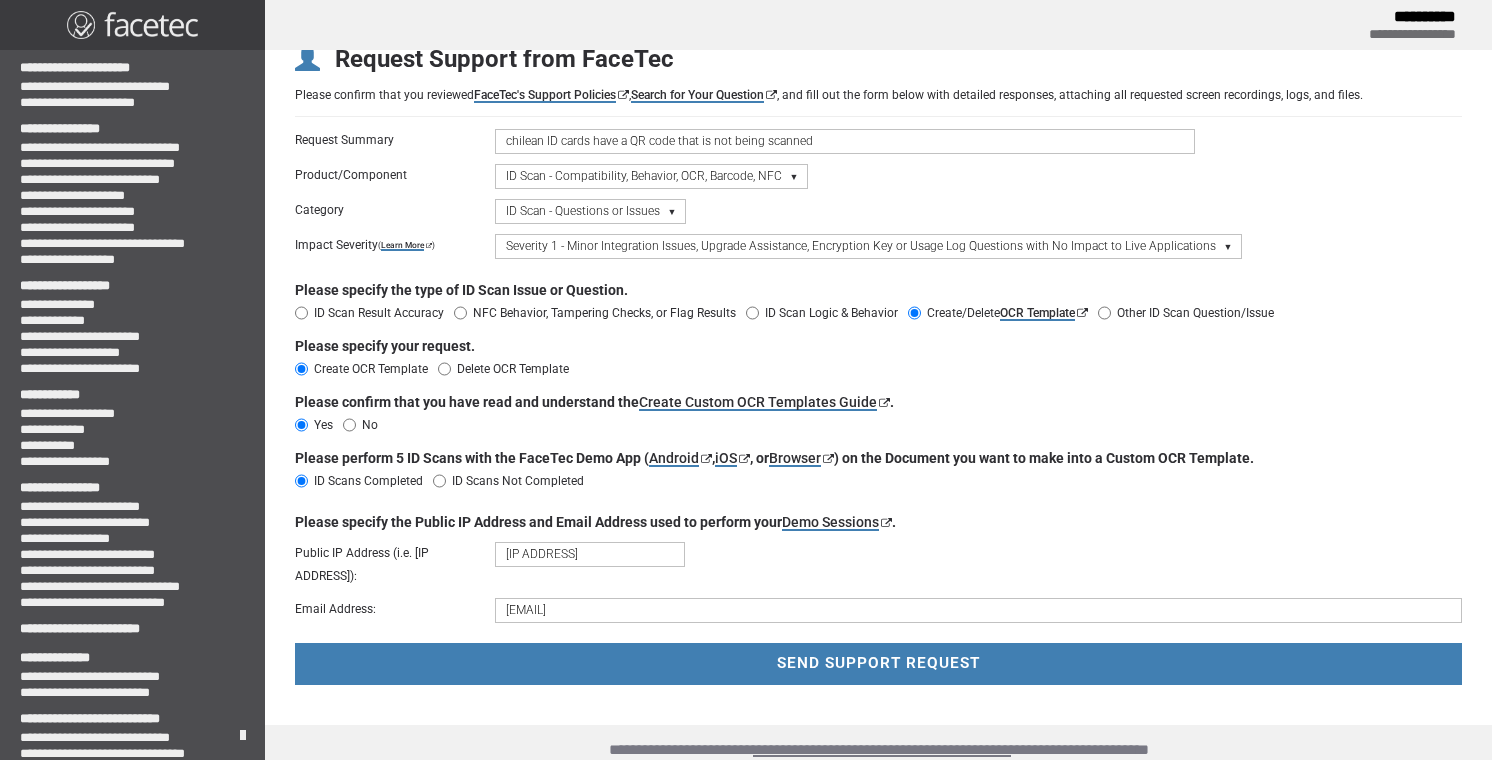 click on "chilean ID cards have a QR code that is not being scanned" at bounding box center (845, 141) 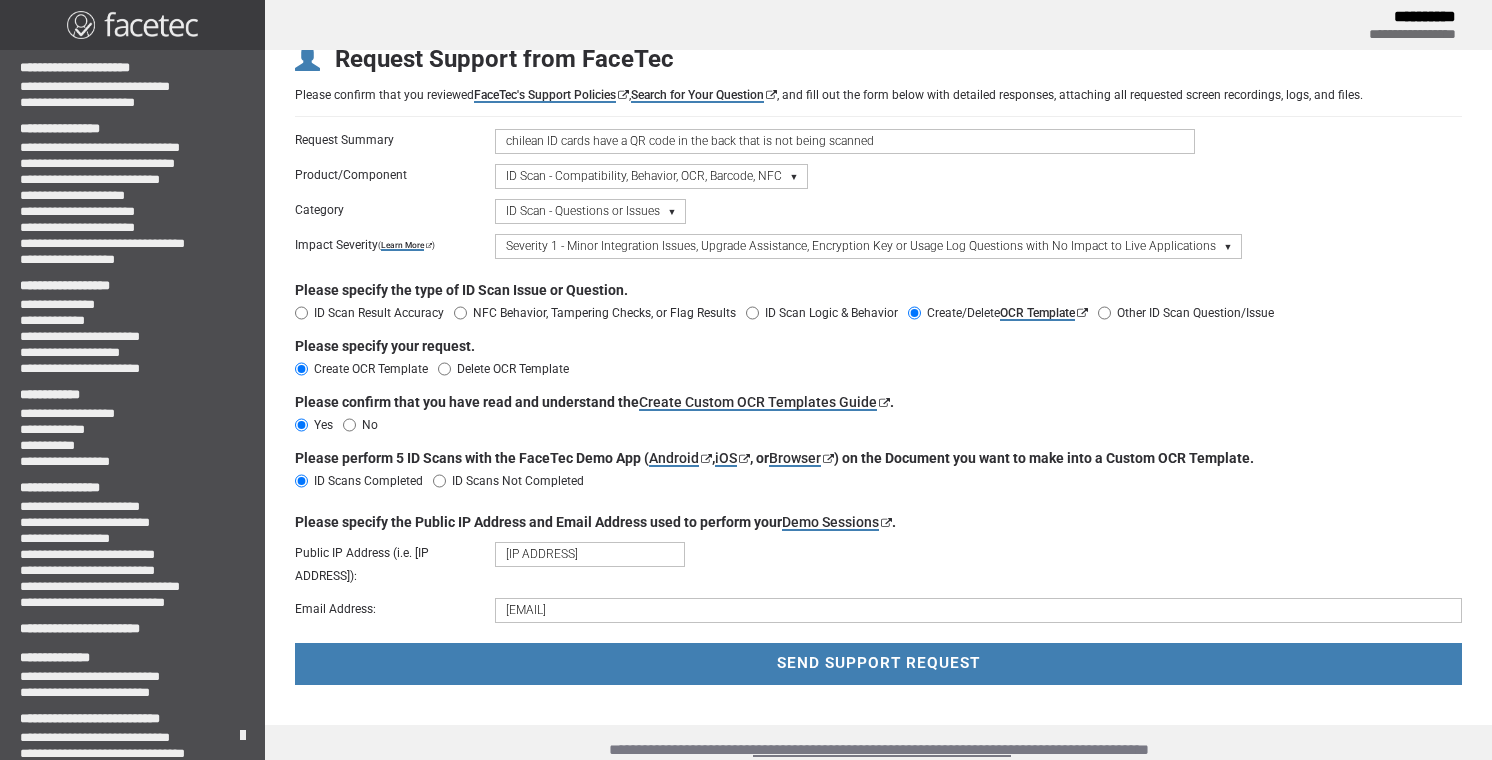click on "chilean ID cards have a QR code in the back that is not being scanned" at bounding box center [845, 141] 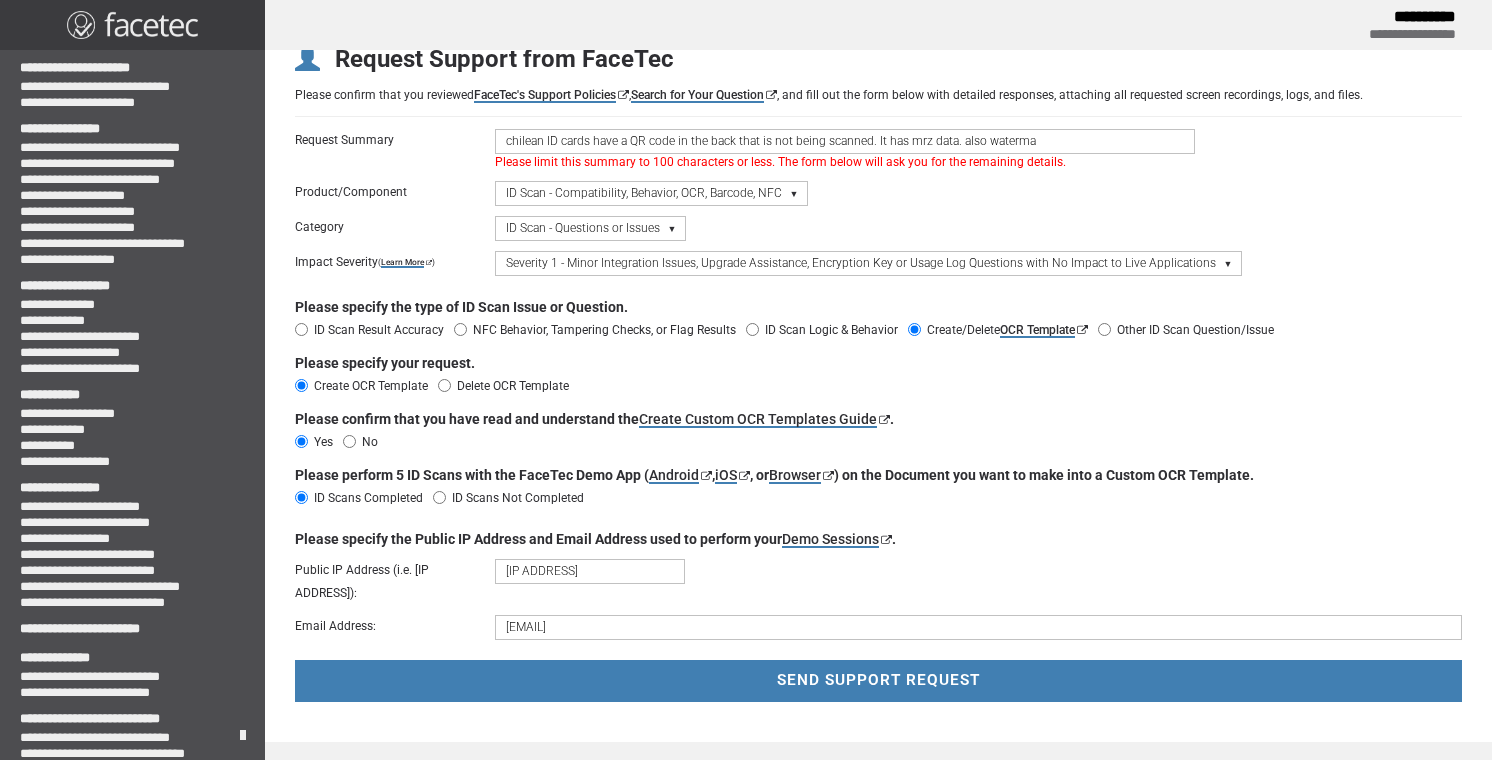 drag, startPoint x: 675, startPoint y: 140, endPoint x: 738, endPoint y: 140, distance: 63 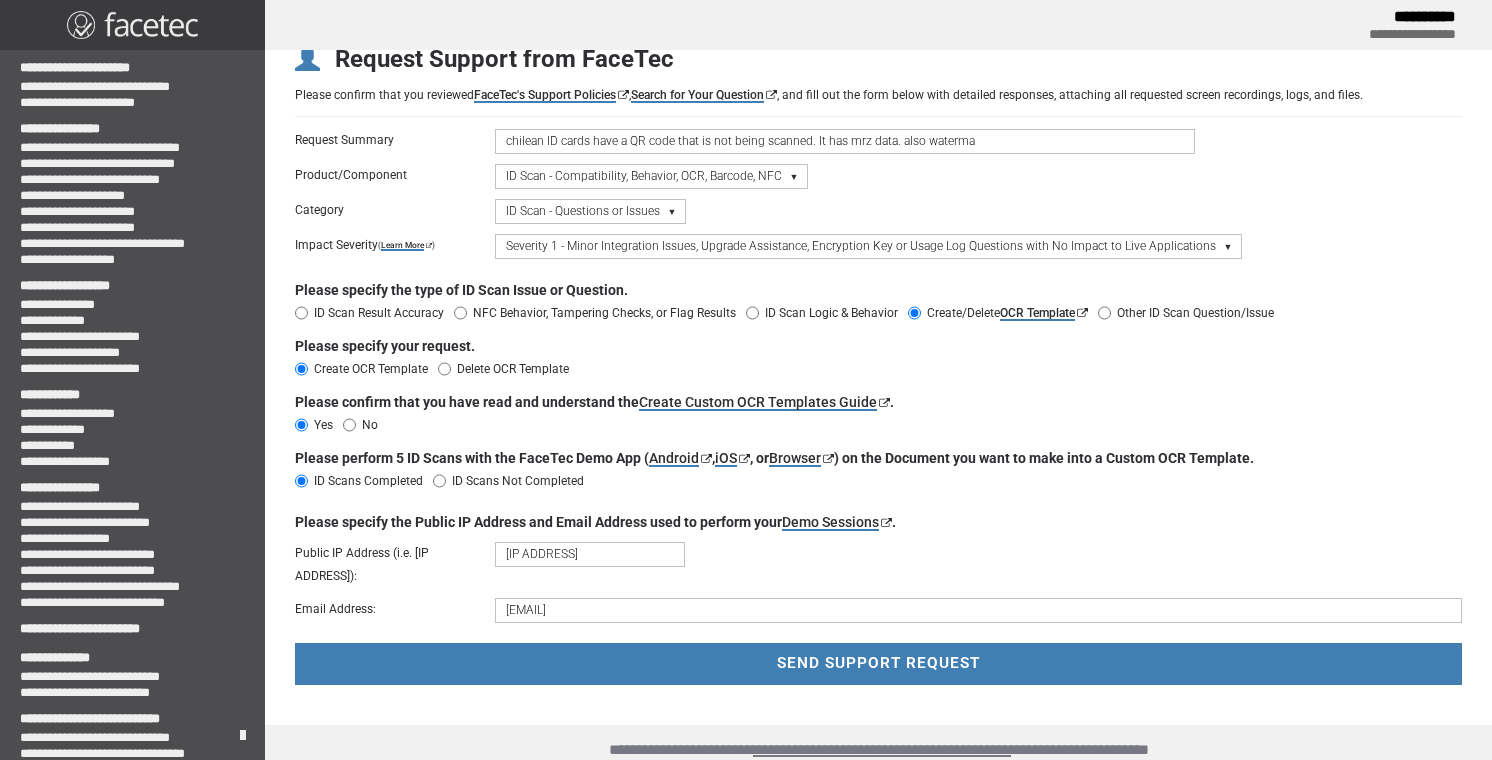 click on "chilean ID cards have a QR code that is not being scanned. It has mrz data. also waterma" at bounding box center [845, 141] 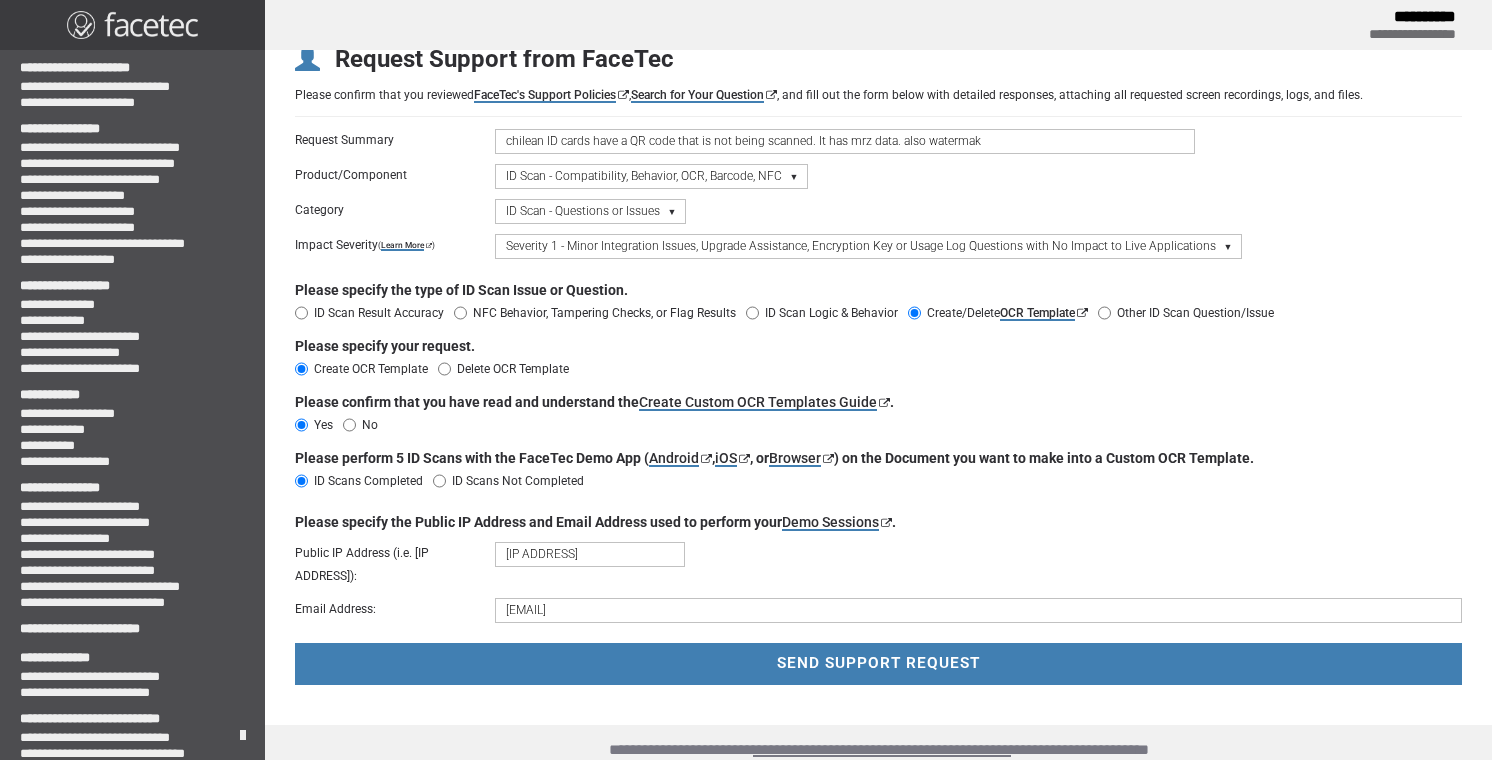 drag, startPoint x: 898, startPoint y: 143, endPoint x: 919, endPoint y: 142, distance: 21.023796 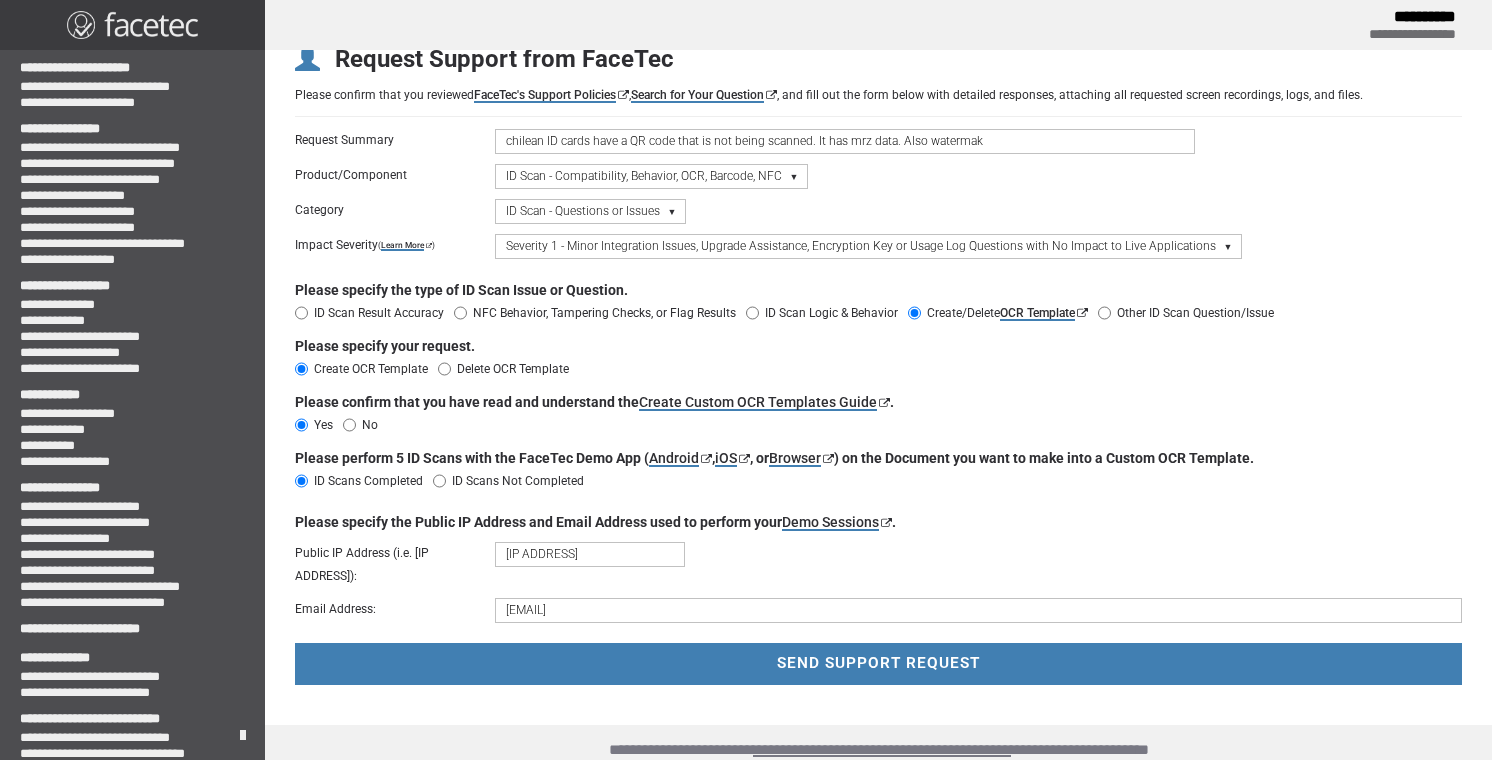 click on "chilean ID cards have a QR code that is not being scanned. It has mrz data. Also watermak" at bounding box center (845, 141) 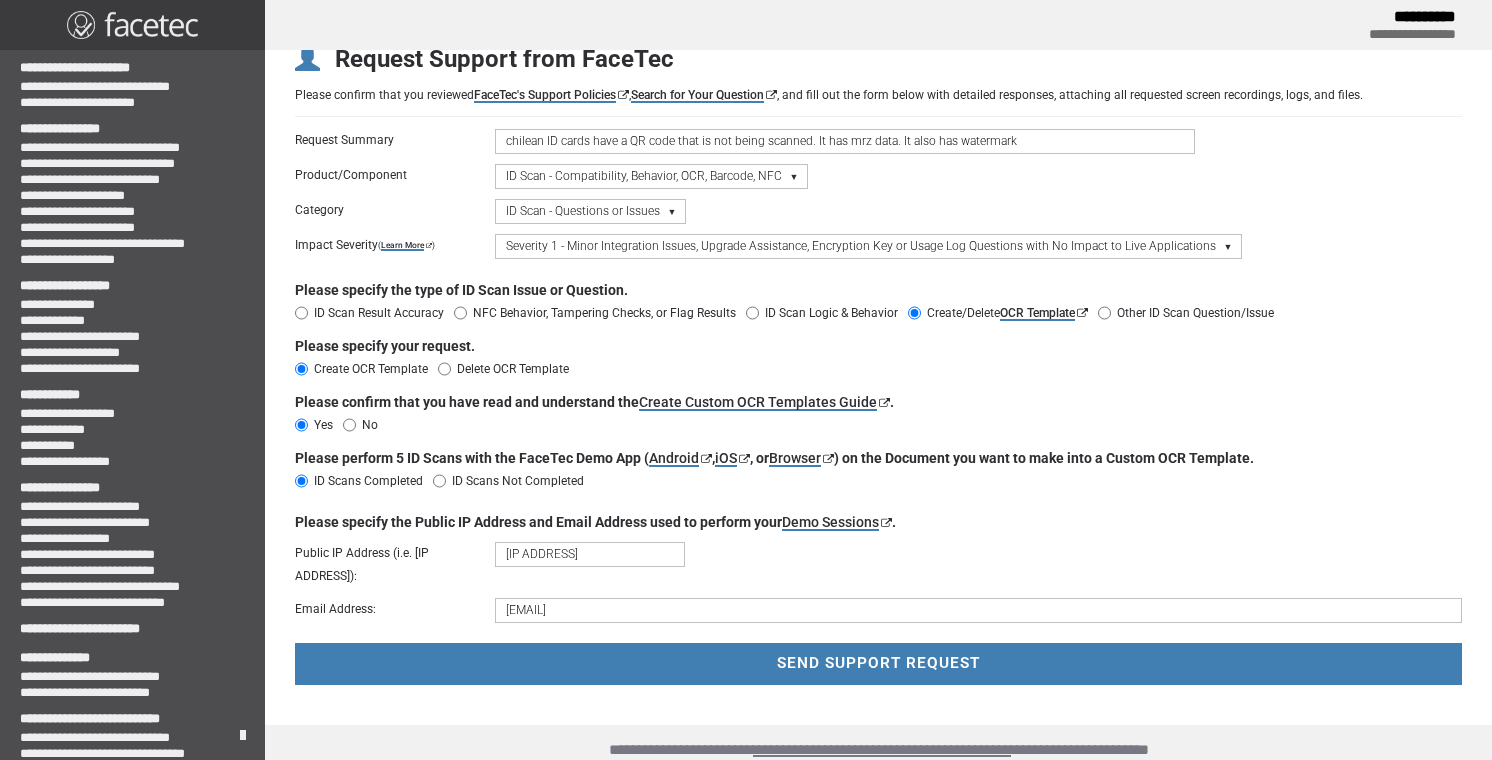 drag, startPoint x: 813, startPoint y: 136, endPoint x: 893, endPoint y: 138, distance: 80.024994 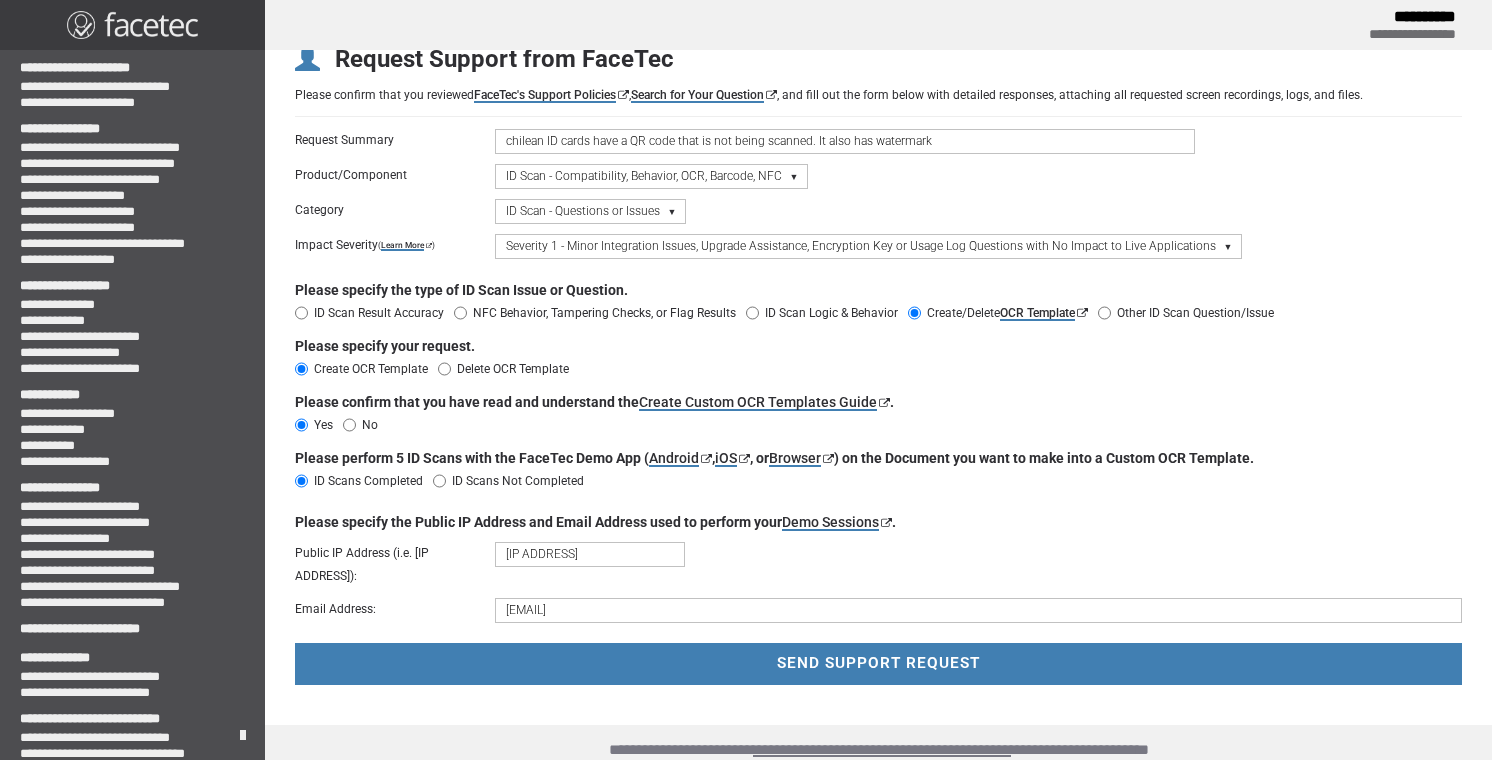 click on "chilean ID cards have a QR code that is not being scanned. It also has watermark" at bounding box center [845, 141] 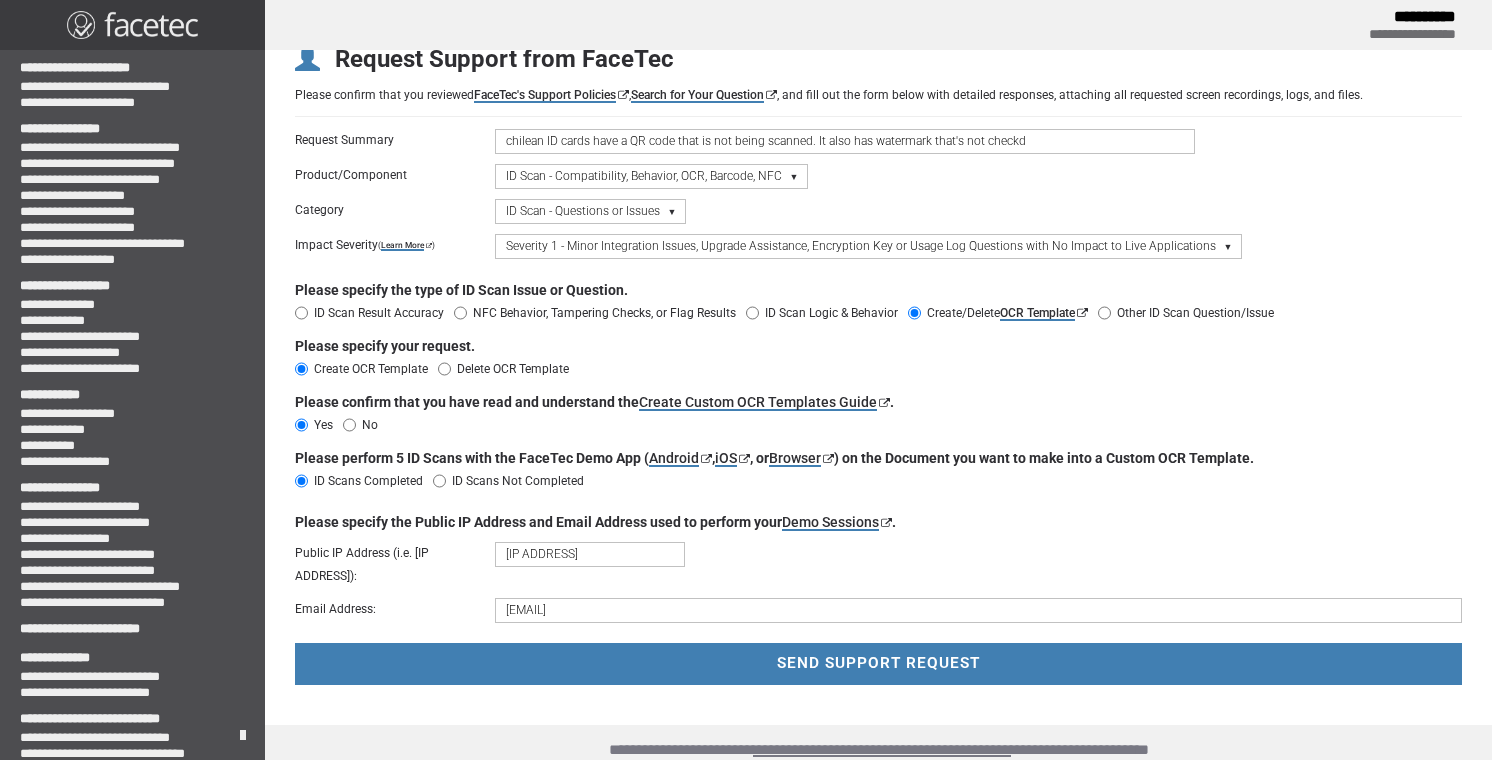 click on "chilean ID cards have a QR code that is not being scanned. It also has watermark that's not checkd" at bounding box center (845, 141) 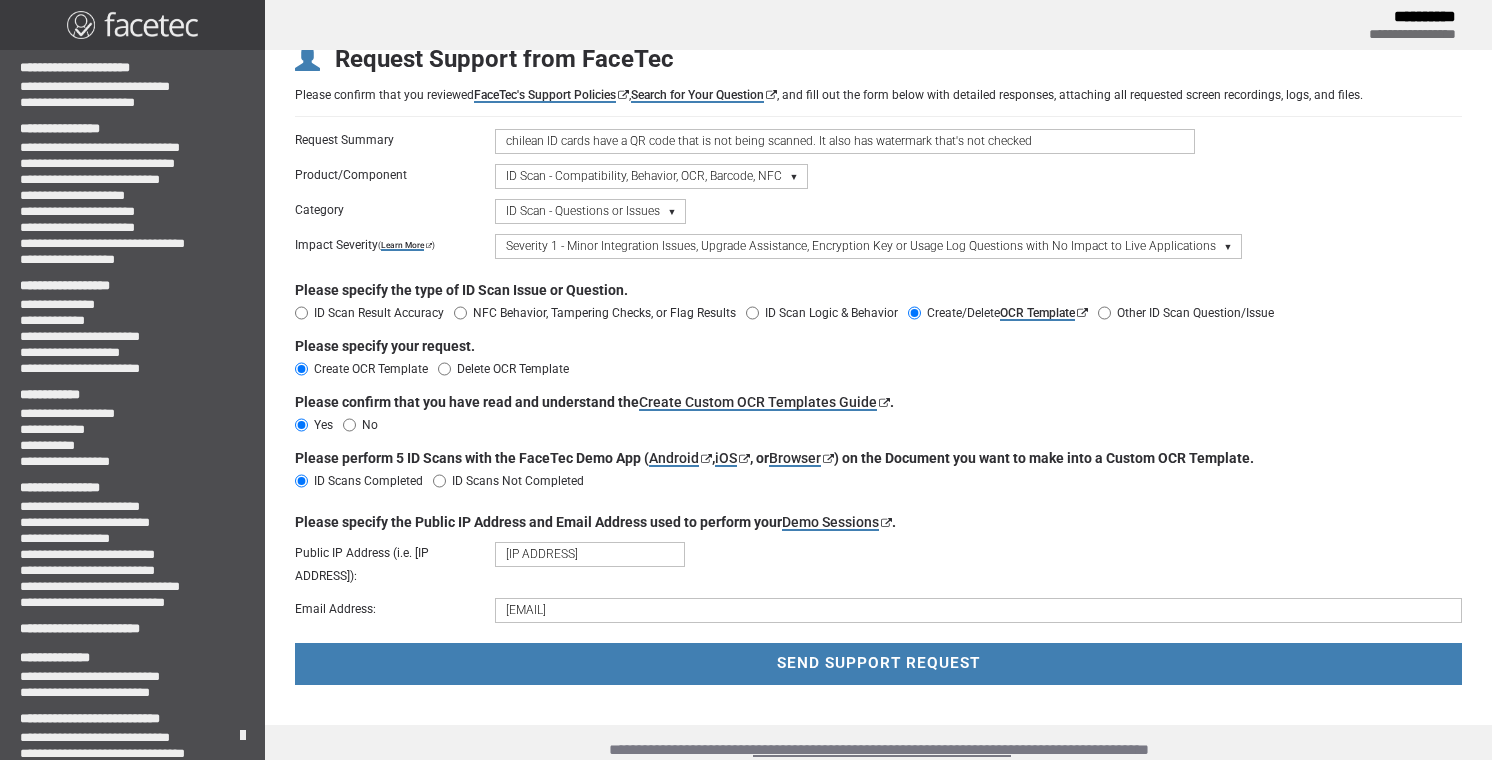 type on "chilean ID cards have a QR code that is not being scanned. It also has watermark that's not checked" 